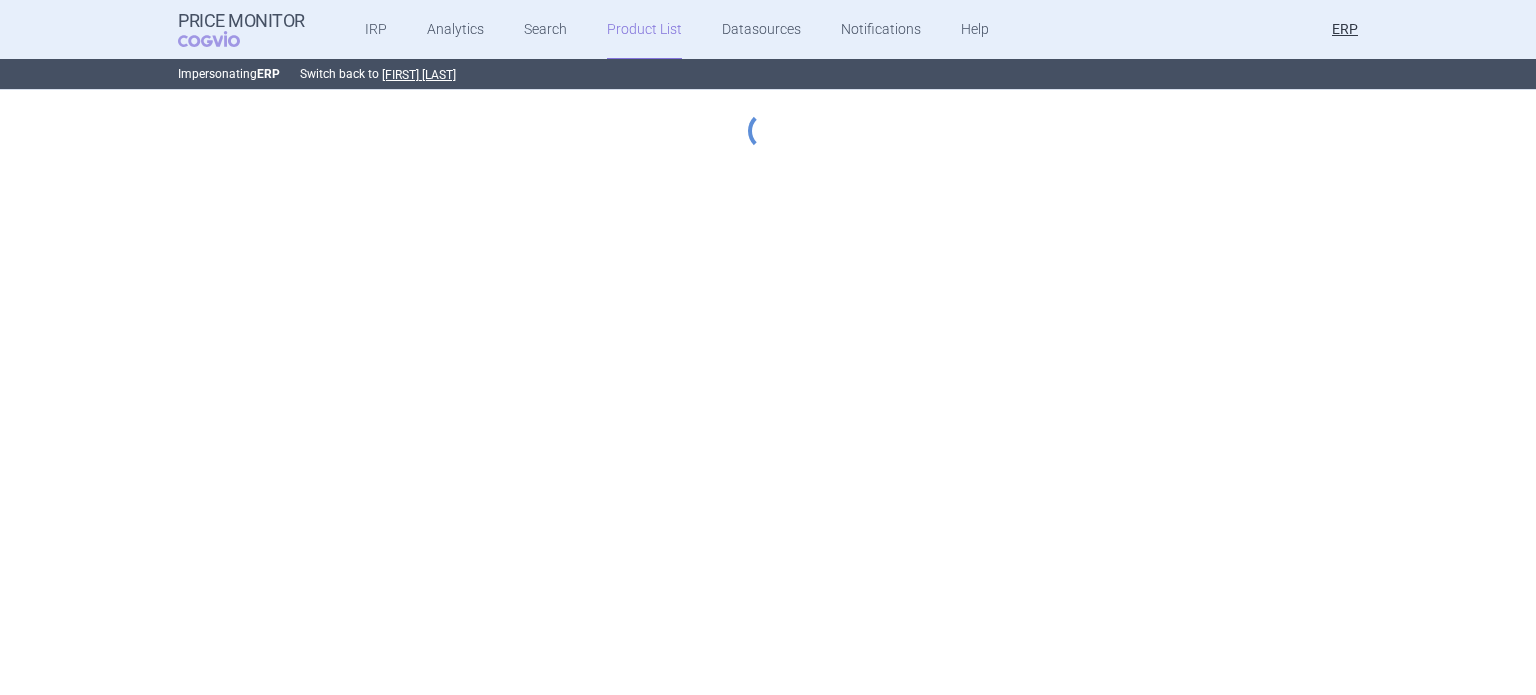 scroll, scrollTop: 0, scrollLeft: 0, axis: both 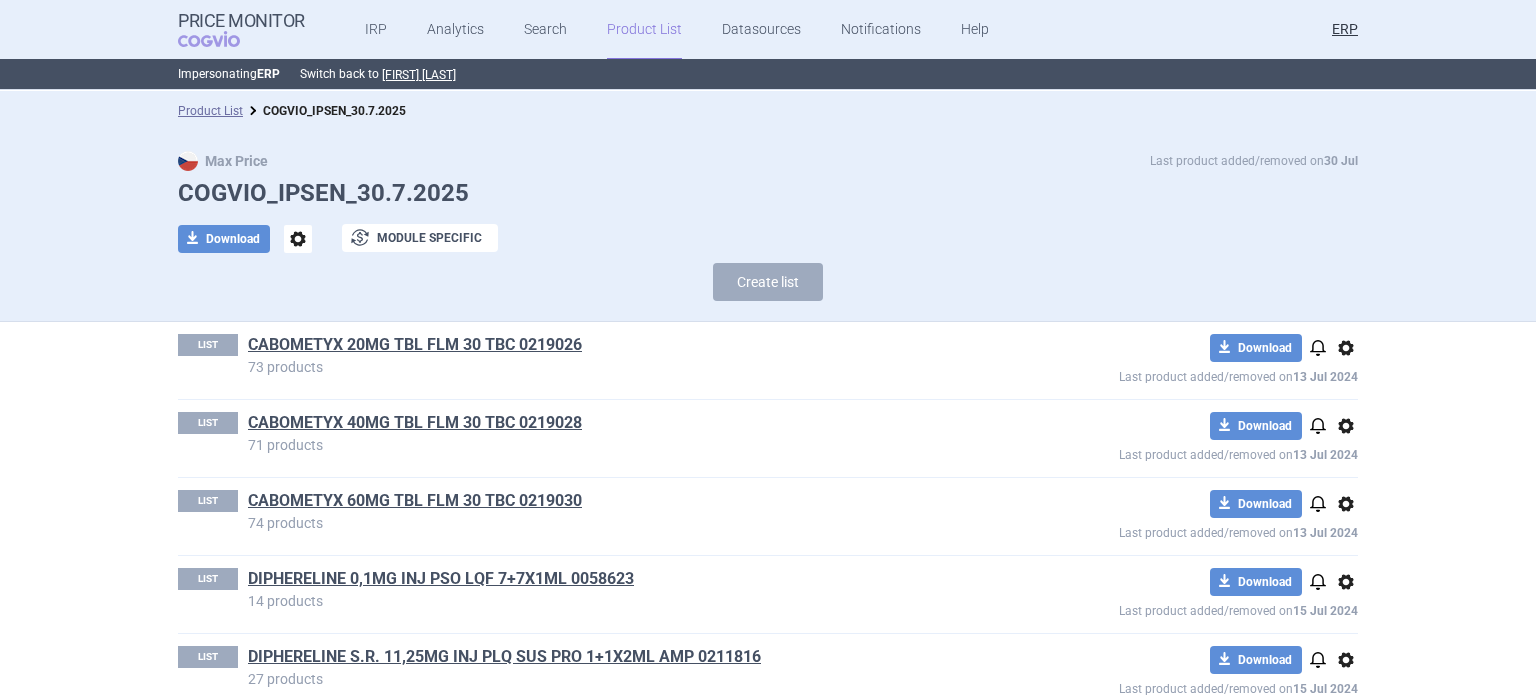 click on "options" at bounding box center (298, 239) 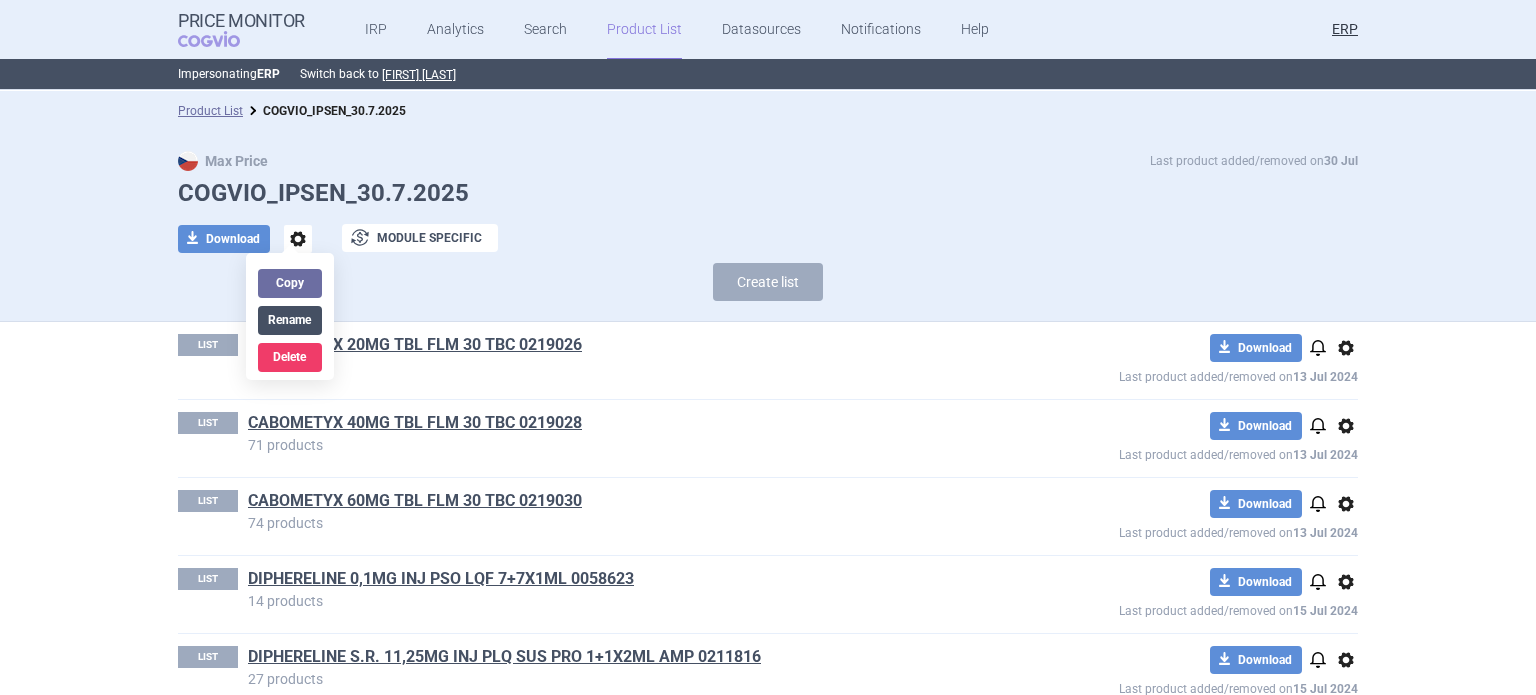click on "Rename" at bounding box center [290, 320] 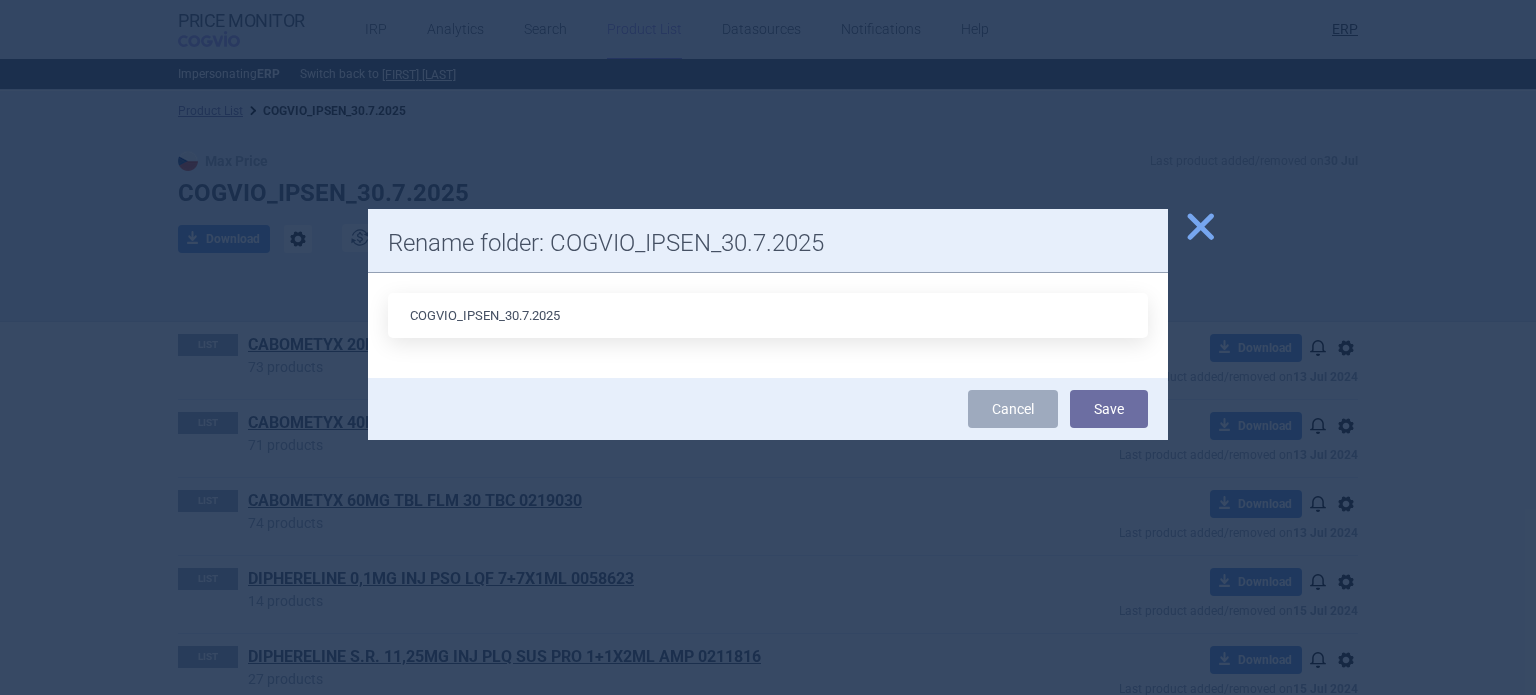 click on "COGVIO_IPSEN_30.7.2025" at bounding box center [768, 315] 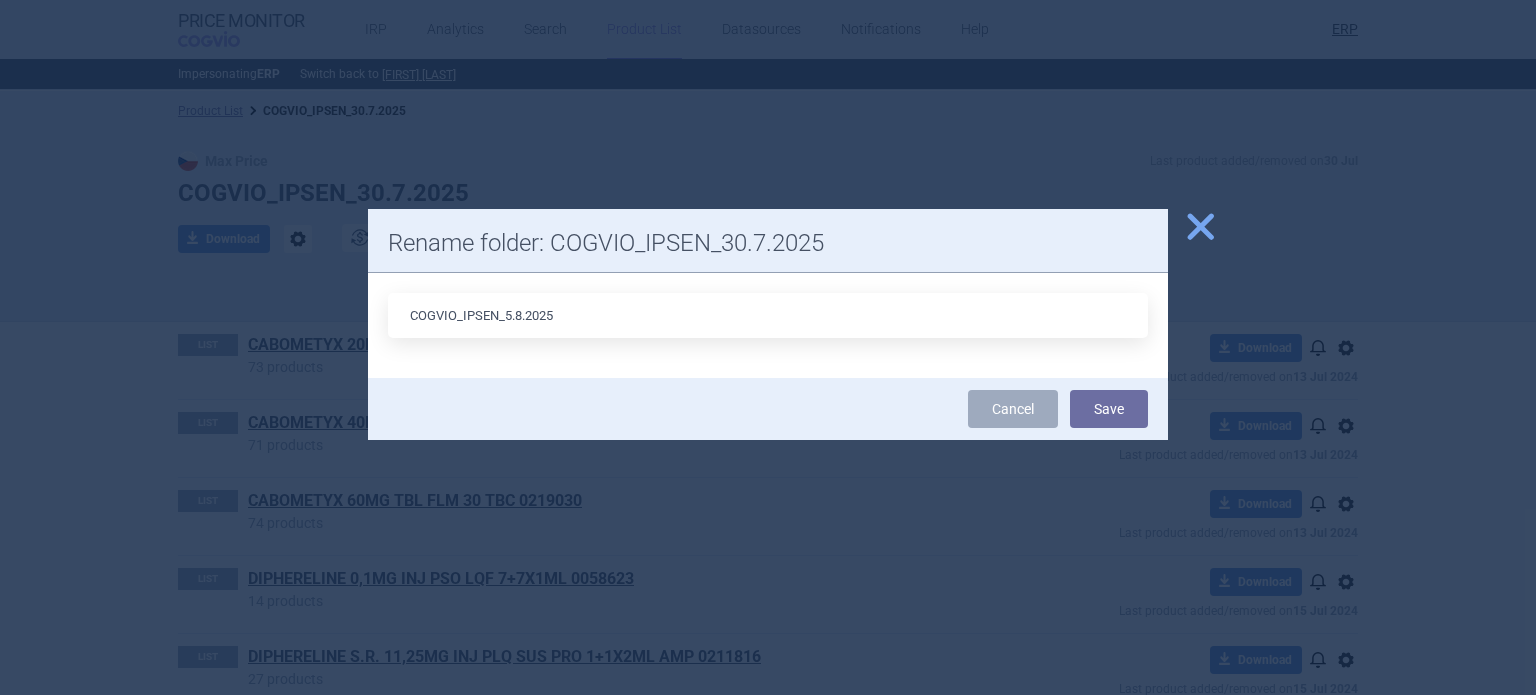 type on "COGVIO_IPSEN_5.8.2025" 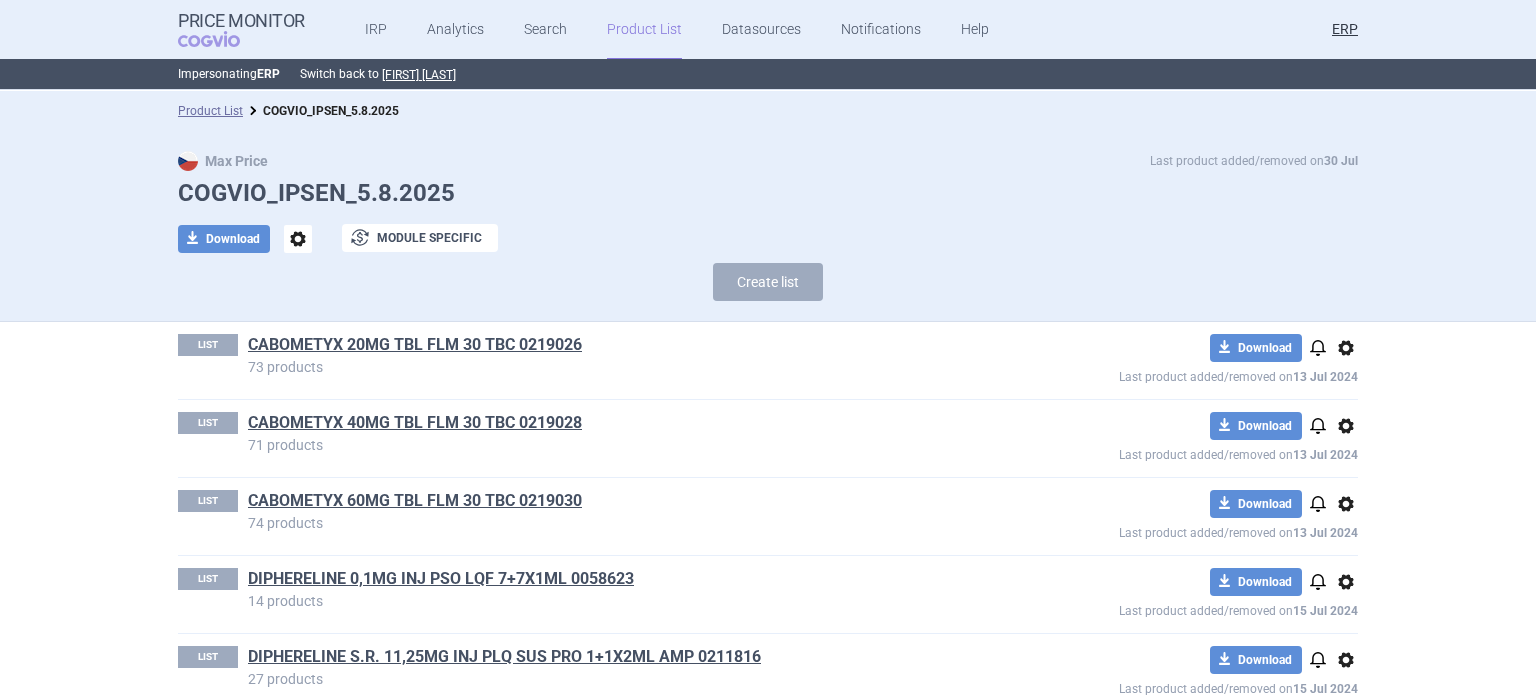 click on "Max Price Last product added/removed on  30 Jul" at bounding box center [768, 161] 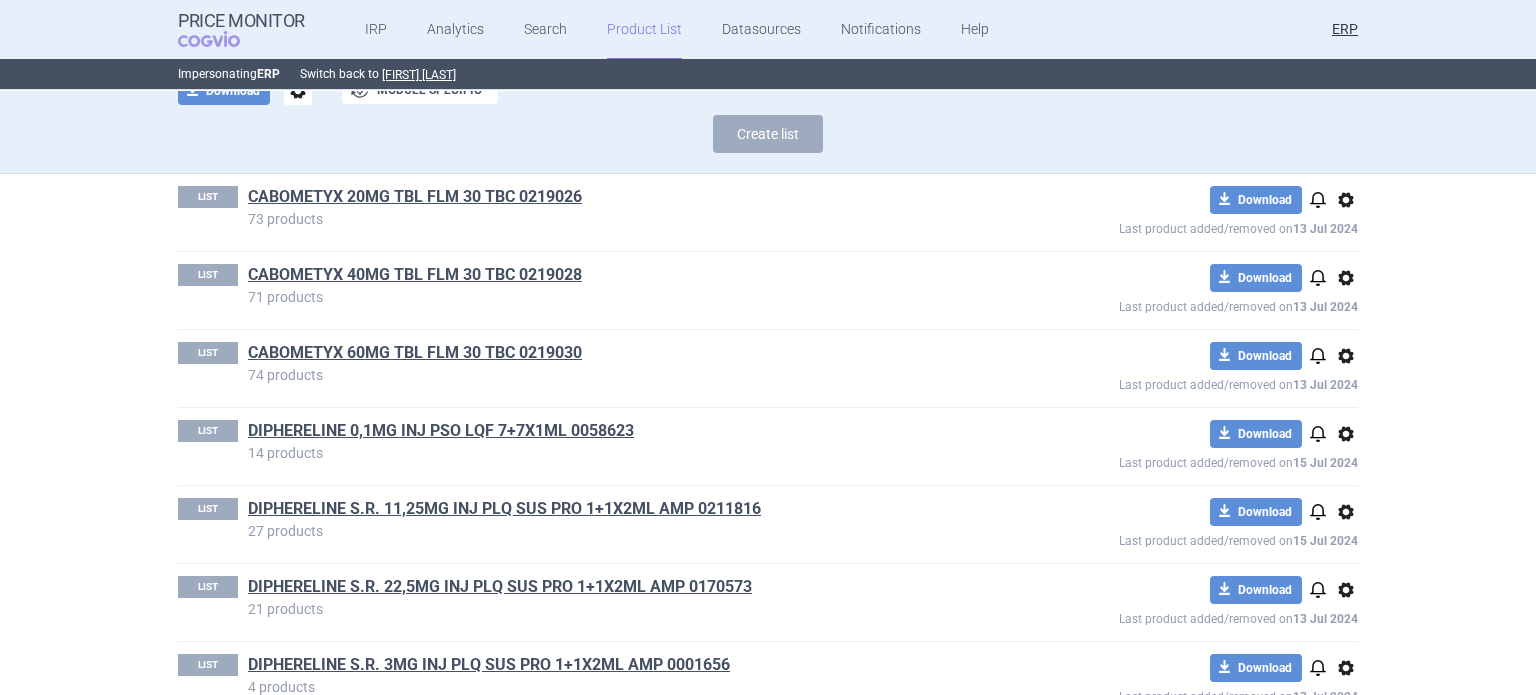 scroll, scrollTop: 200, scrollLeft: 0, axis: vertical 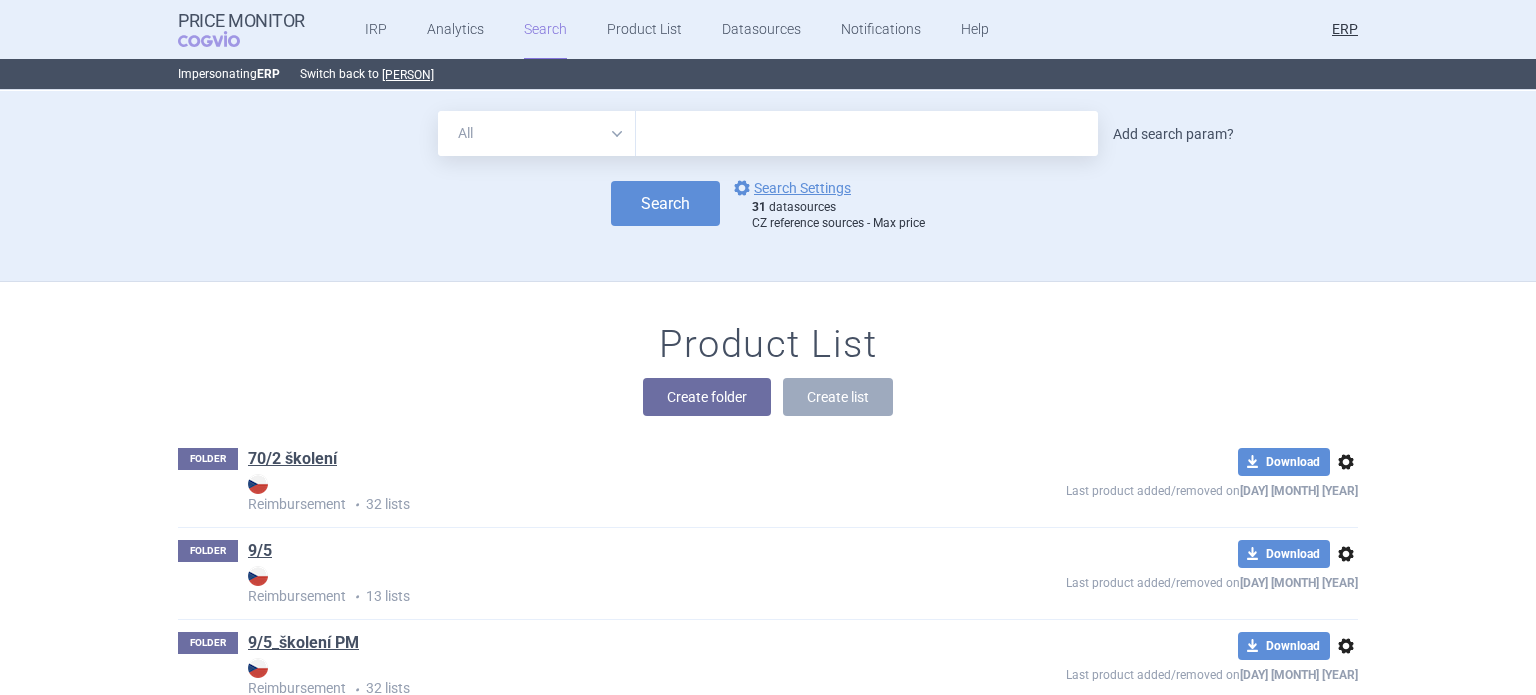 click on "Add search param?" at bounding box center [1173, 134] 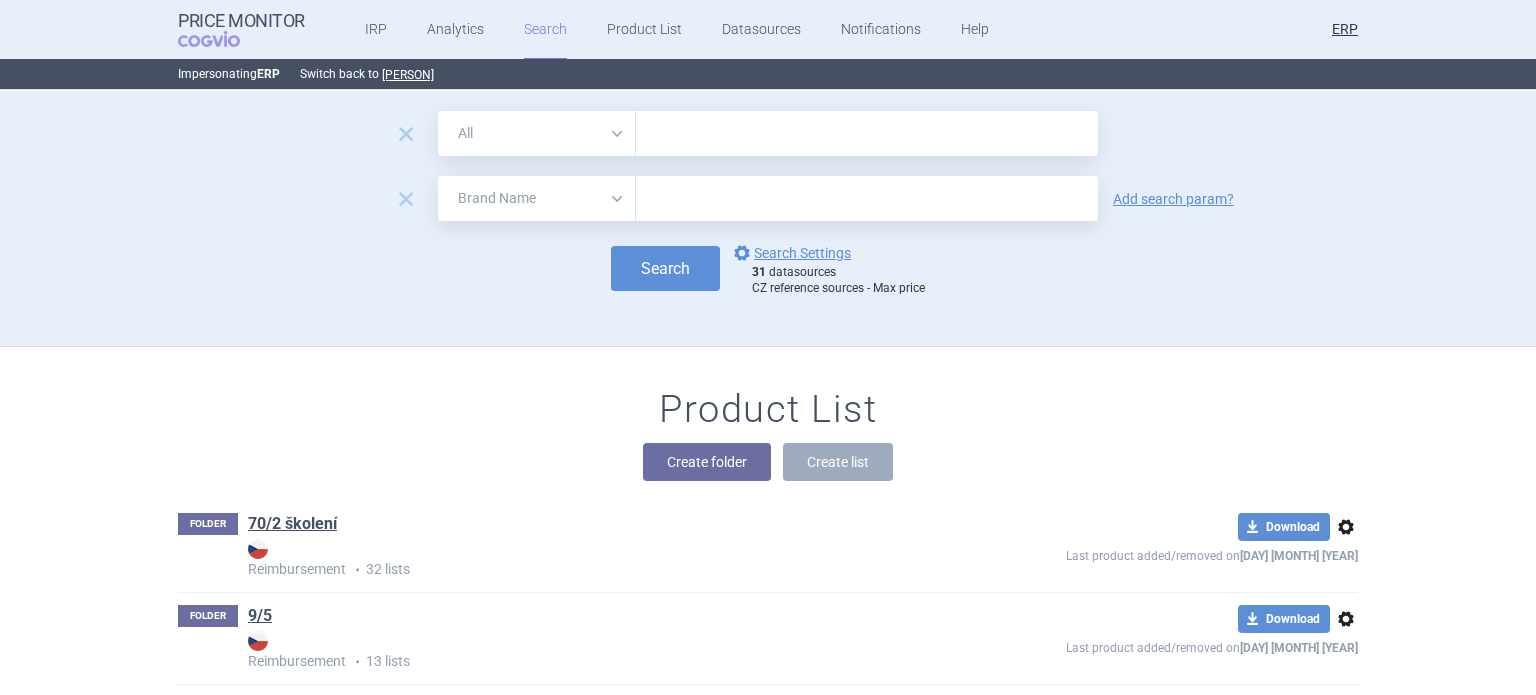 click on "All Brand Name ATC Company Active Substance Country Newer than" at bounding box center (537, 198) 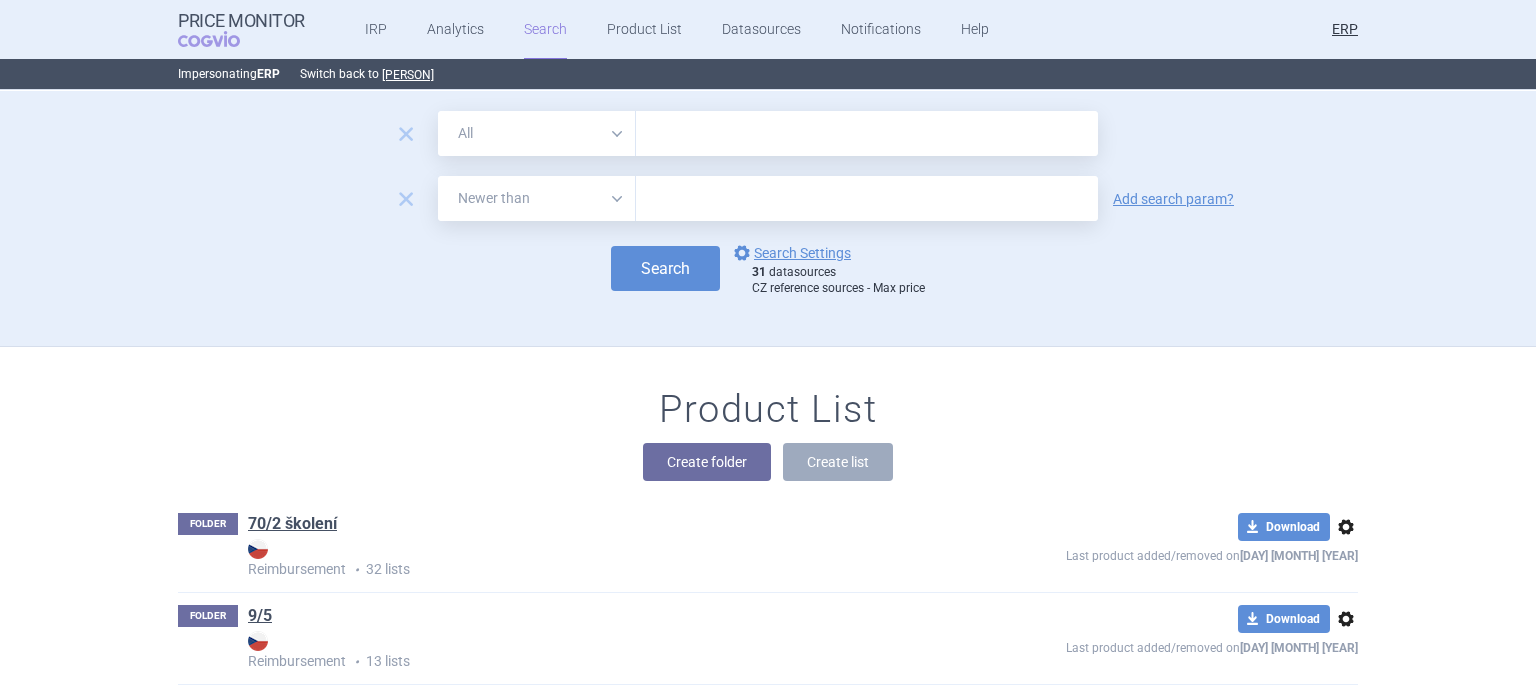 click on "All Brand Name ATC Company Active Substance Country Newer than" at bounding box center (537, 198) 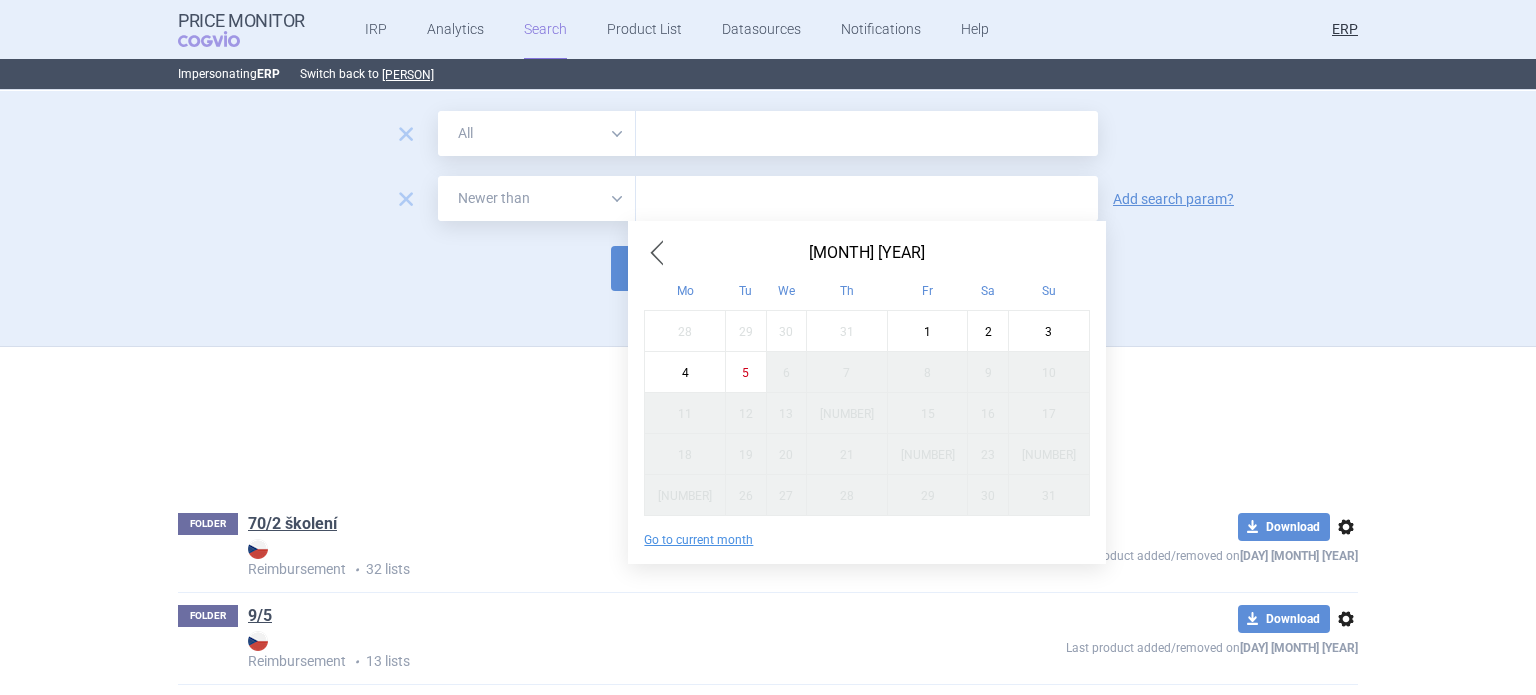click at bounding box center [656, 253] 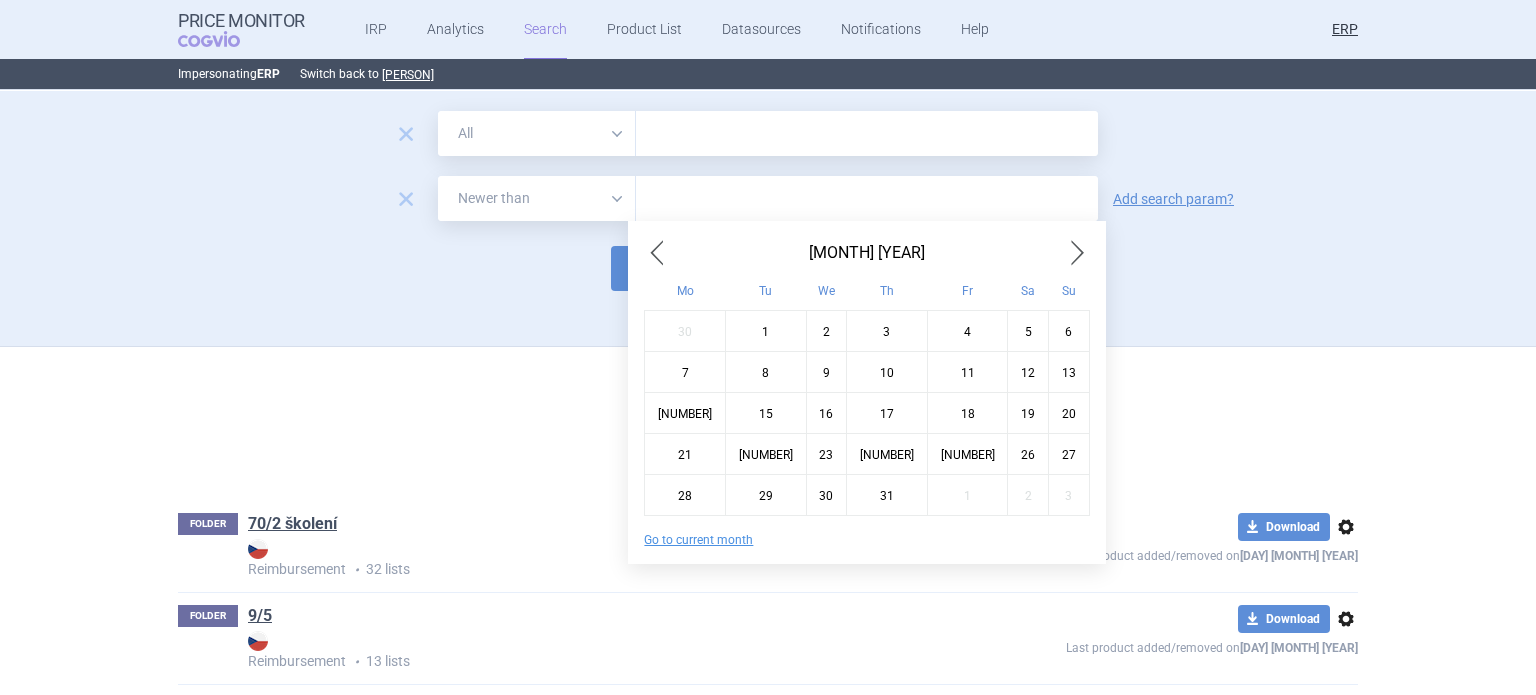 click at bounding box center (867, 198) 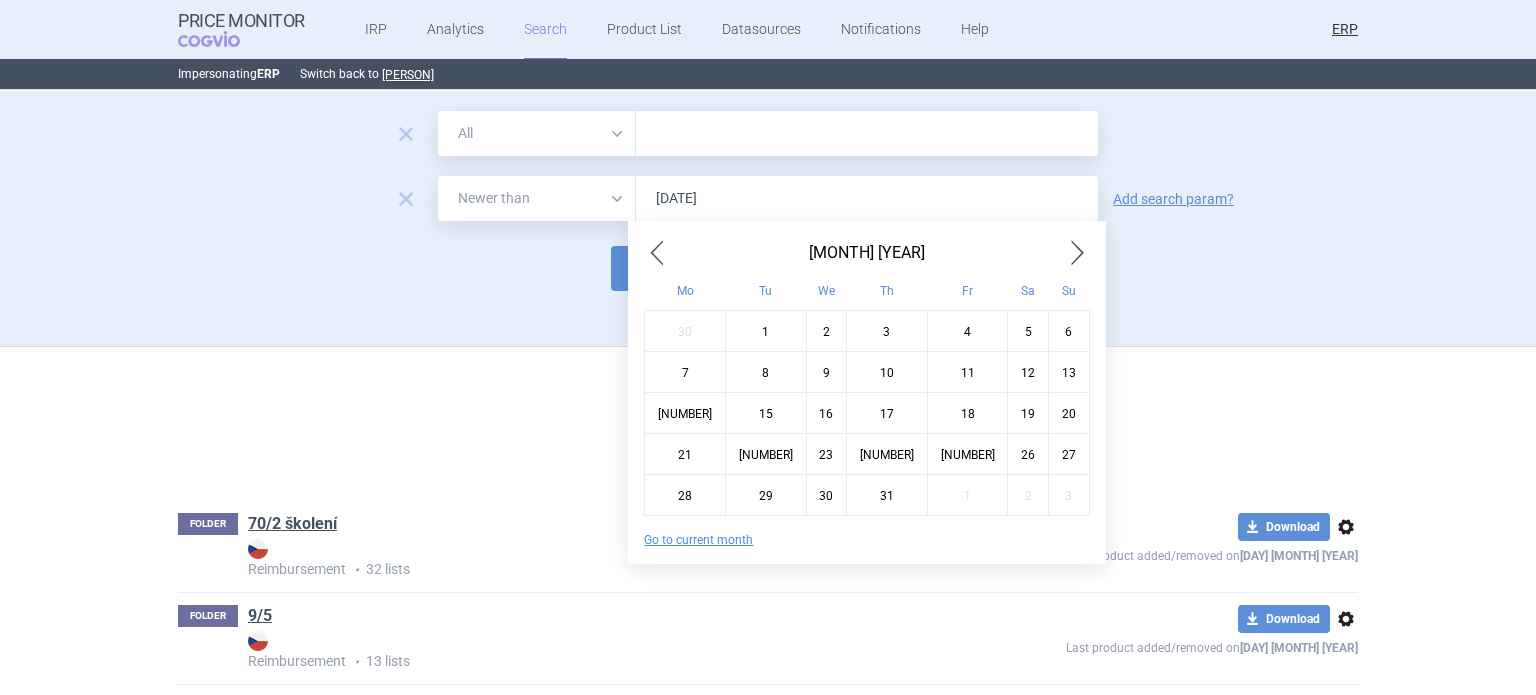 type on "[DATE]" 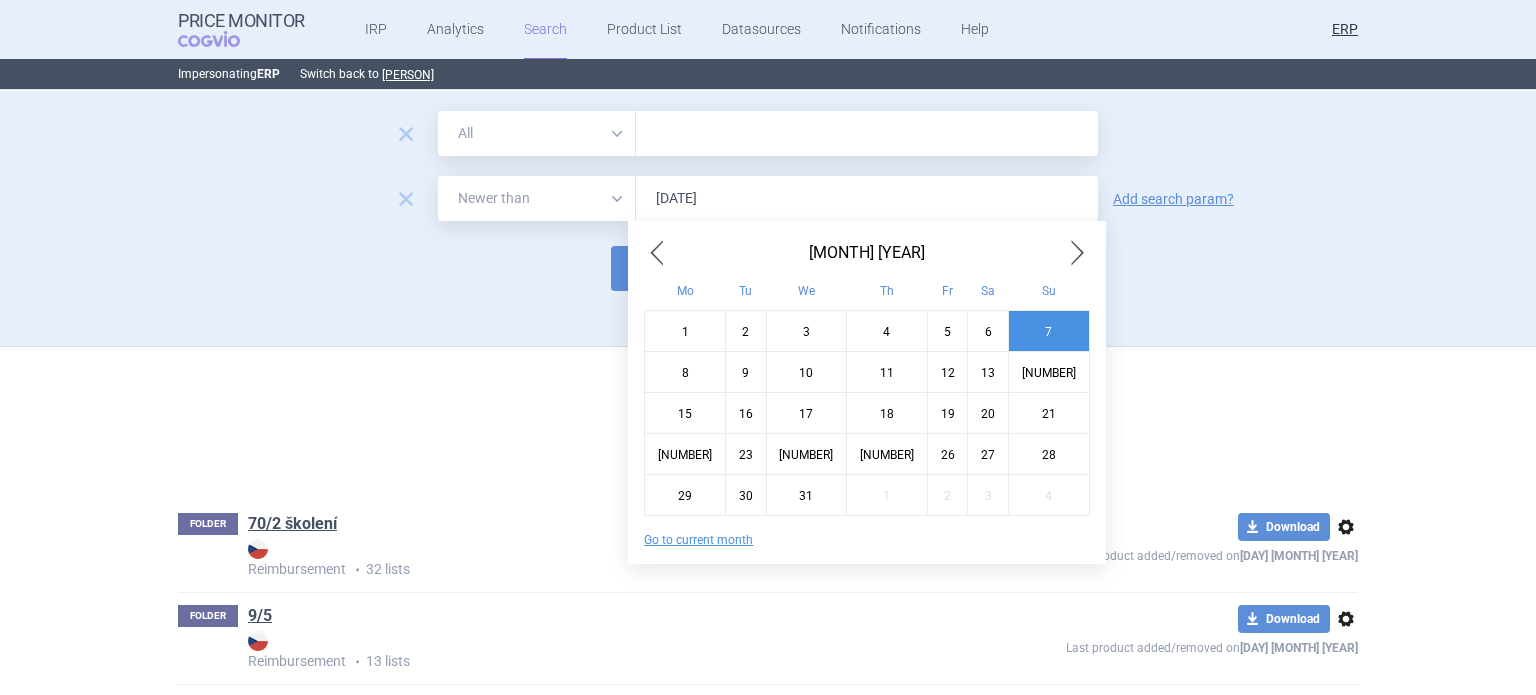 click on "Search" at bounding box center [665, 268] 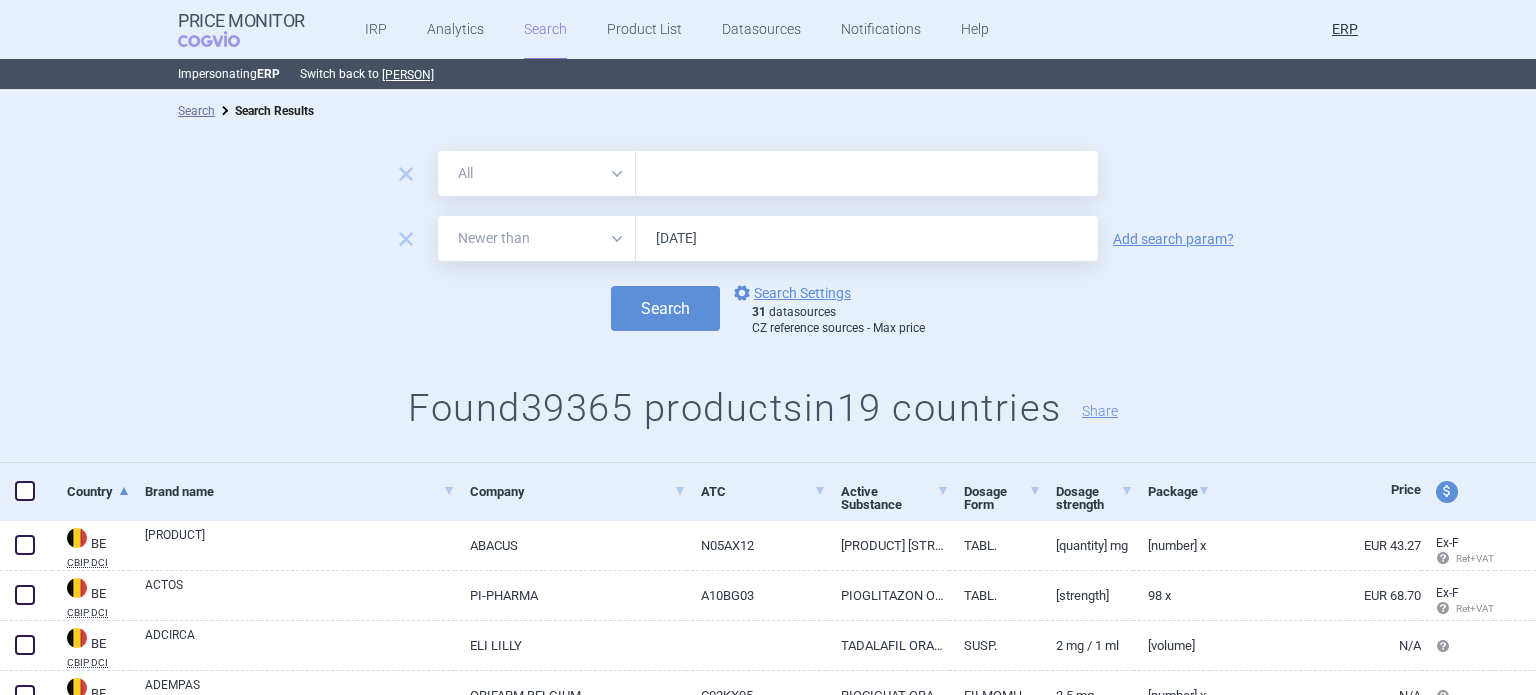 click at bounding box center (867, 173) 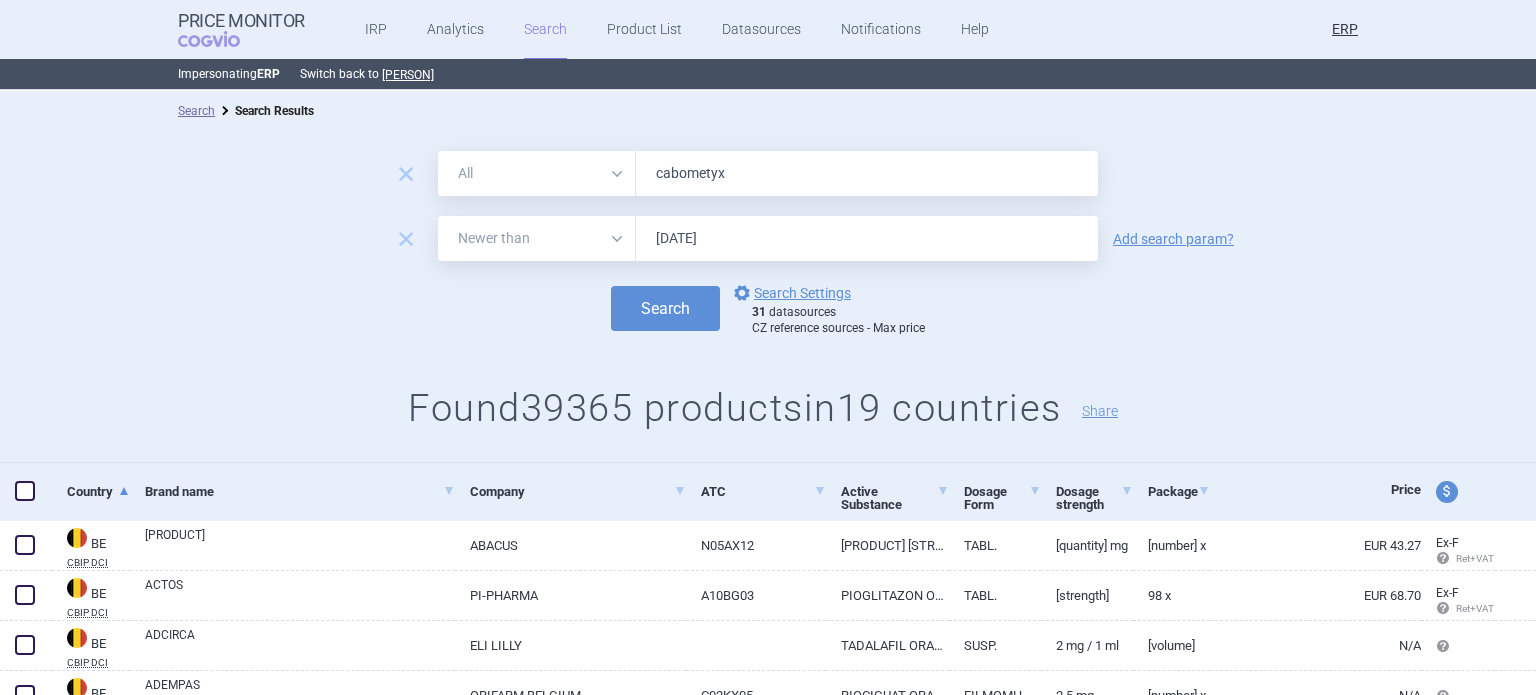 type on "cabometyx" 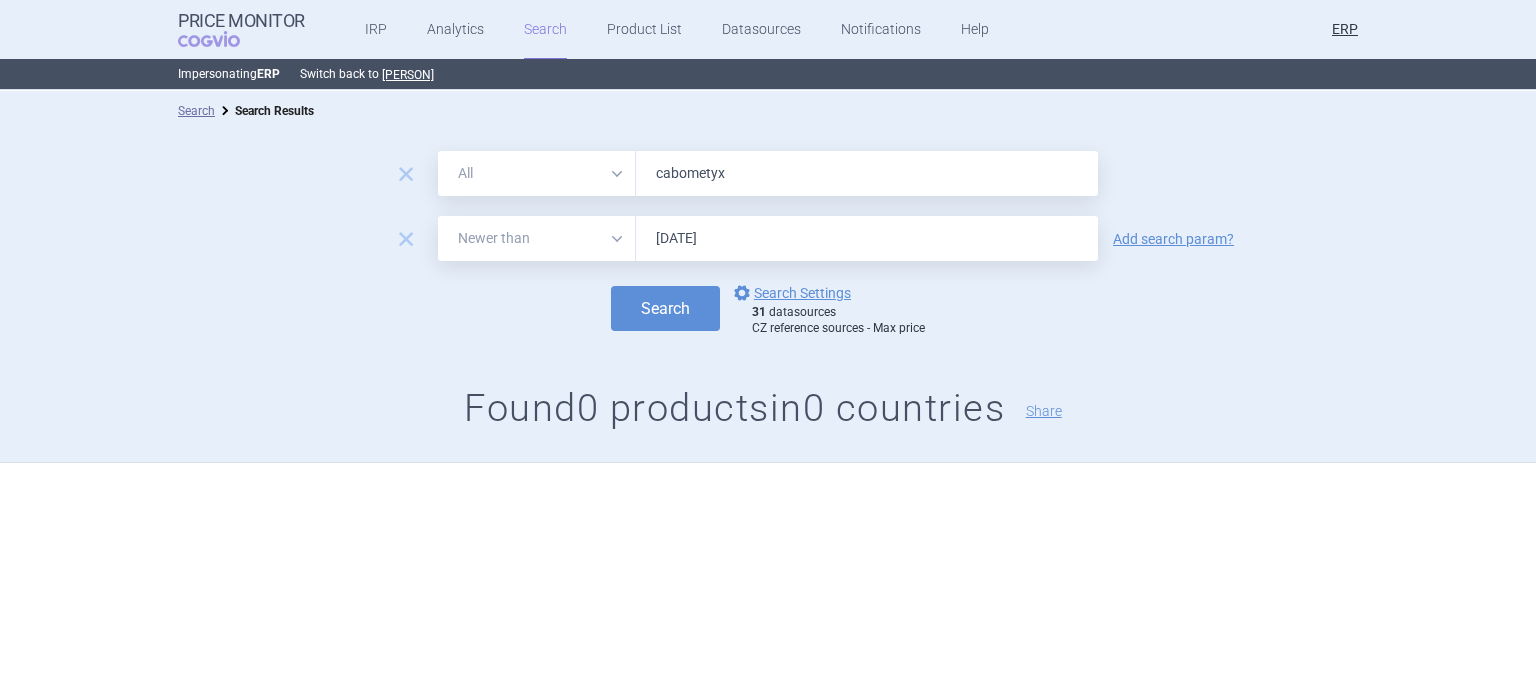 drag, startPoint x: 565, startPoint y: 154, endPoint x: 559, endPoint y: 179, distance: 25.70992 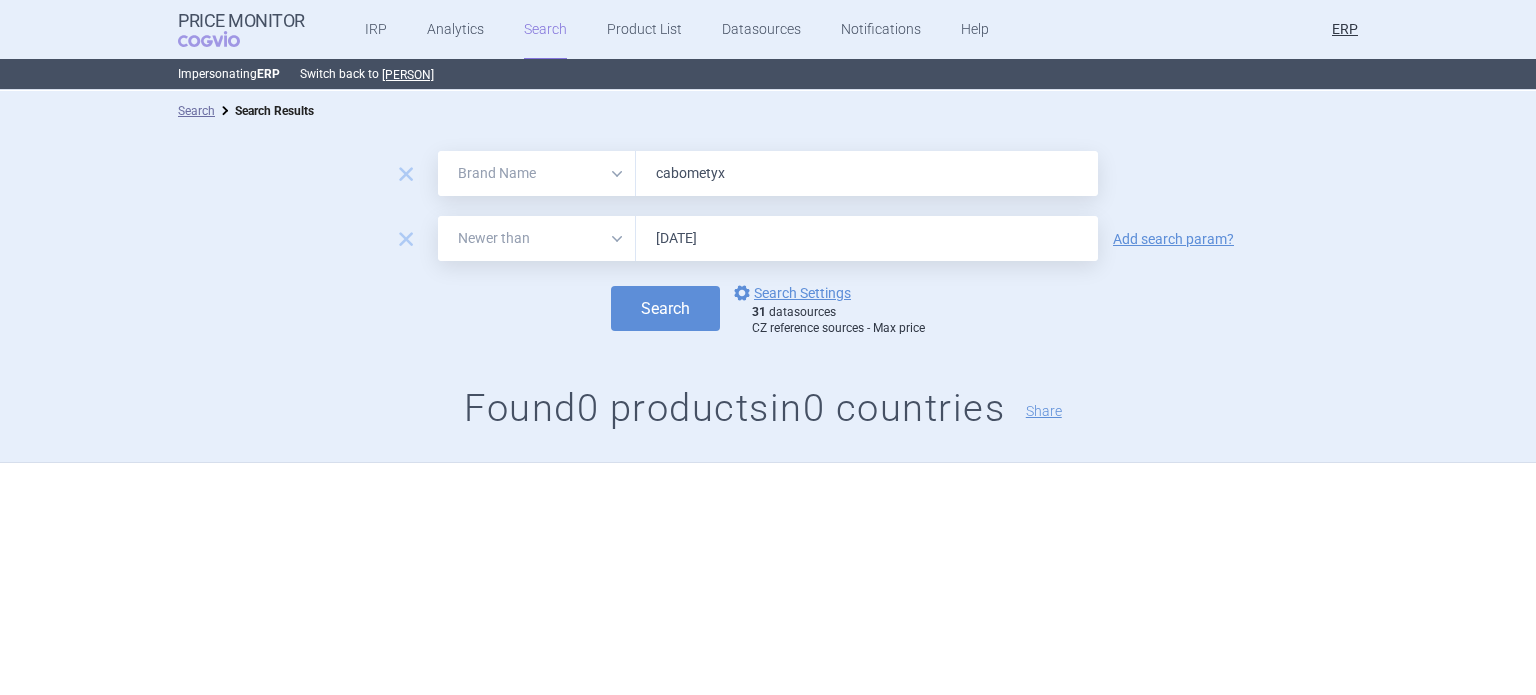 click on "All Brand Name ATC Company Active Substance Country Newer than" at bounding box center (537, 173) 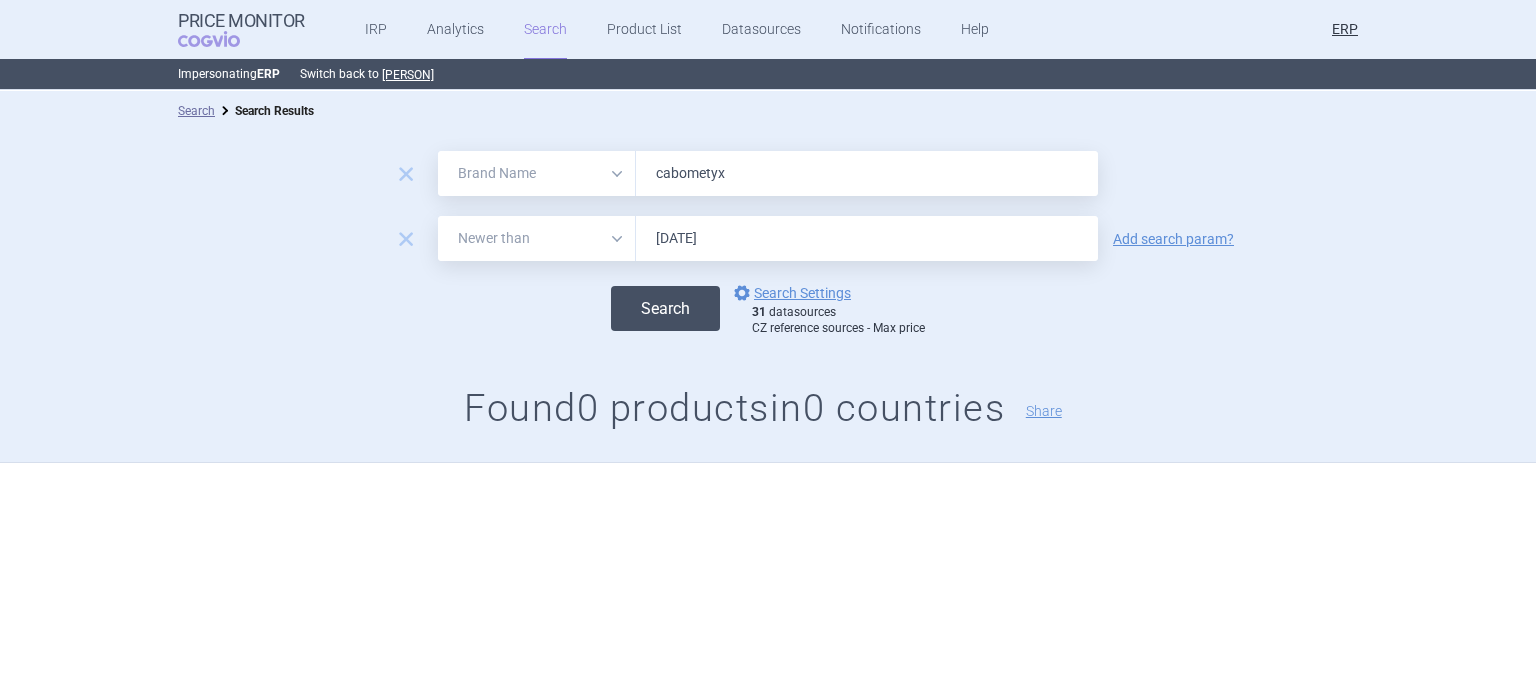 click on "Search" at bounding box center [665, 308] 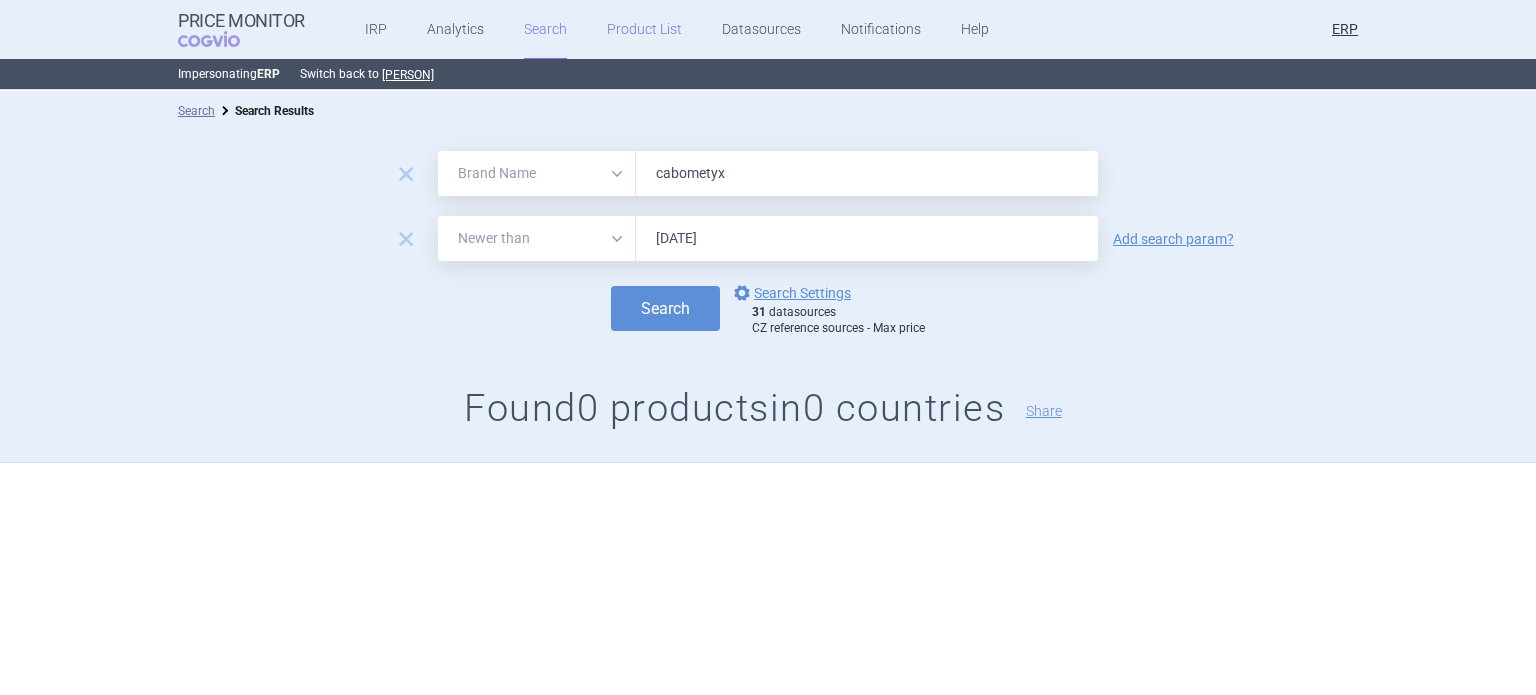 type 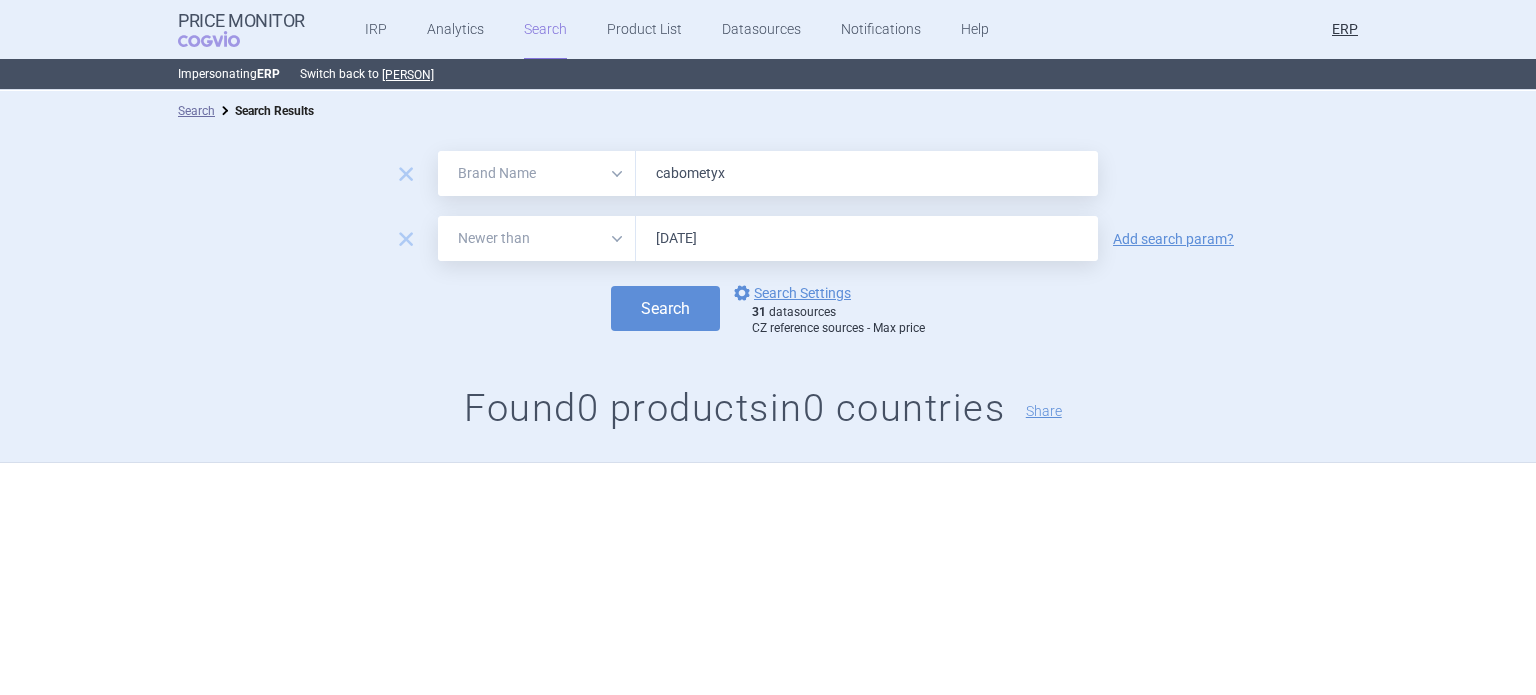 click on "cabometyx" at bounding box center [867, 173] 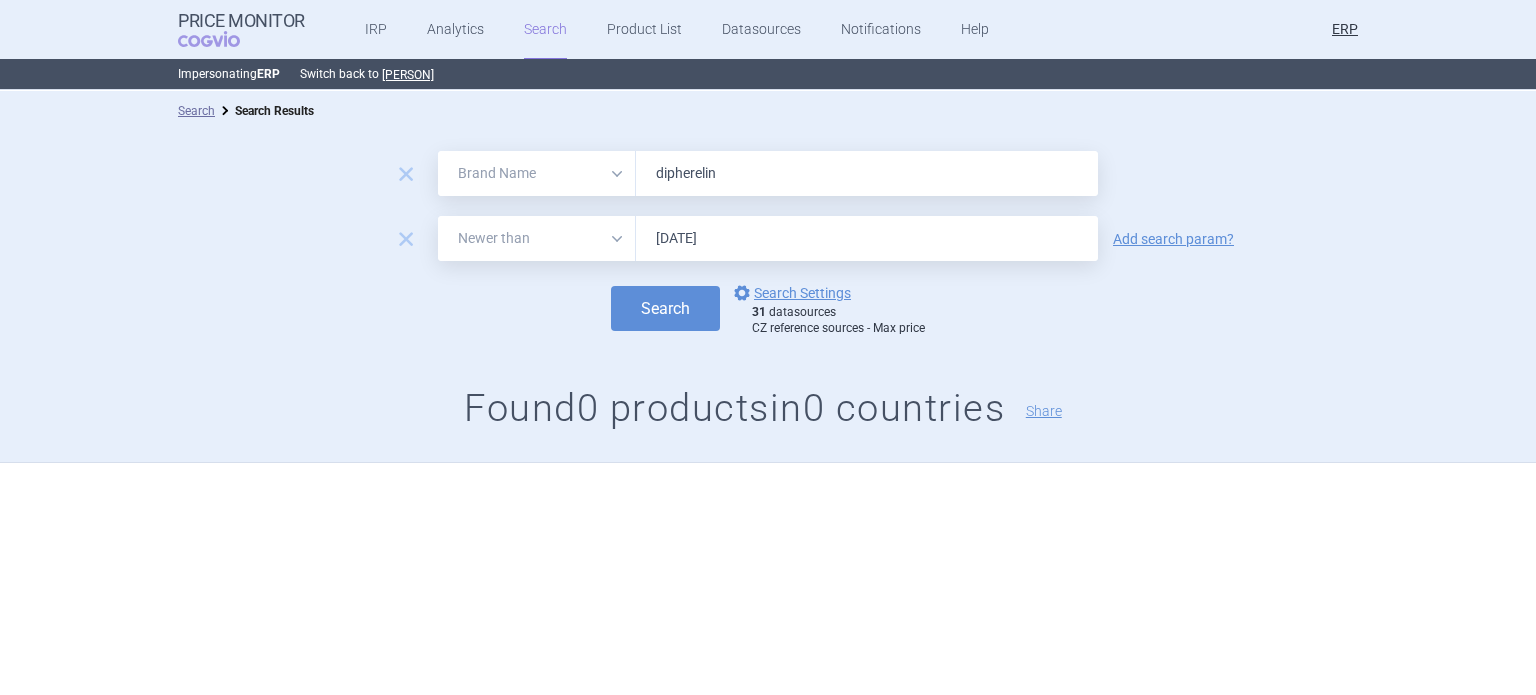 click on "Search" at bounding box center (665, 308) 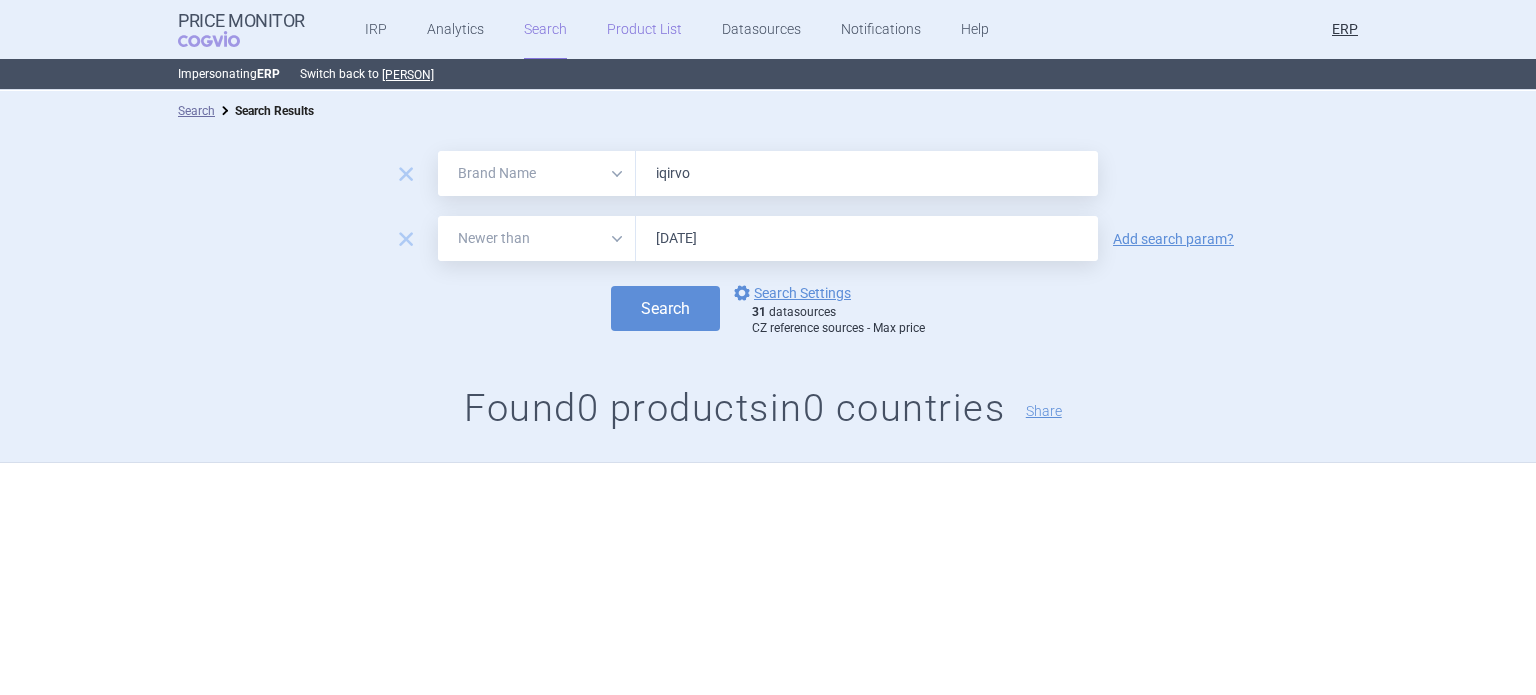 click on "Search" at bounding box center (665, 308) 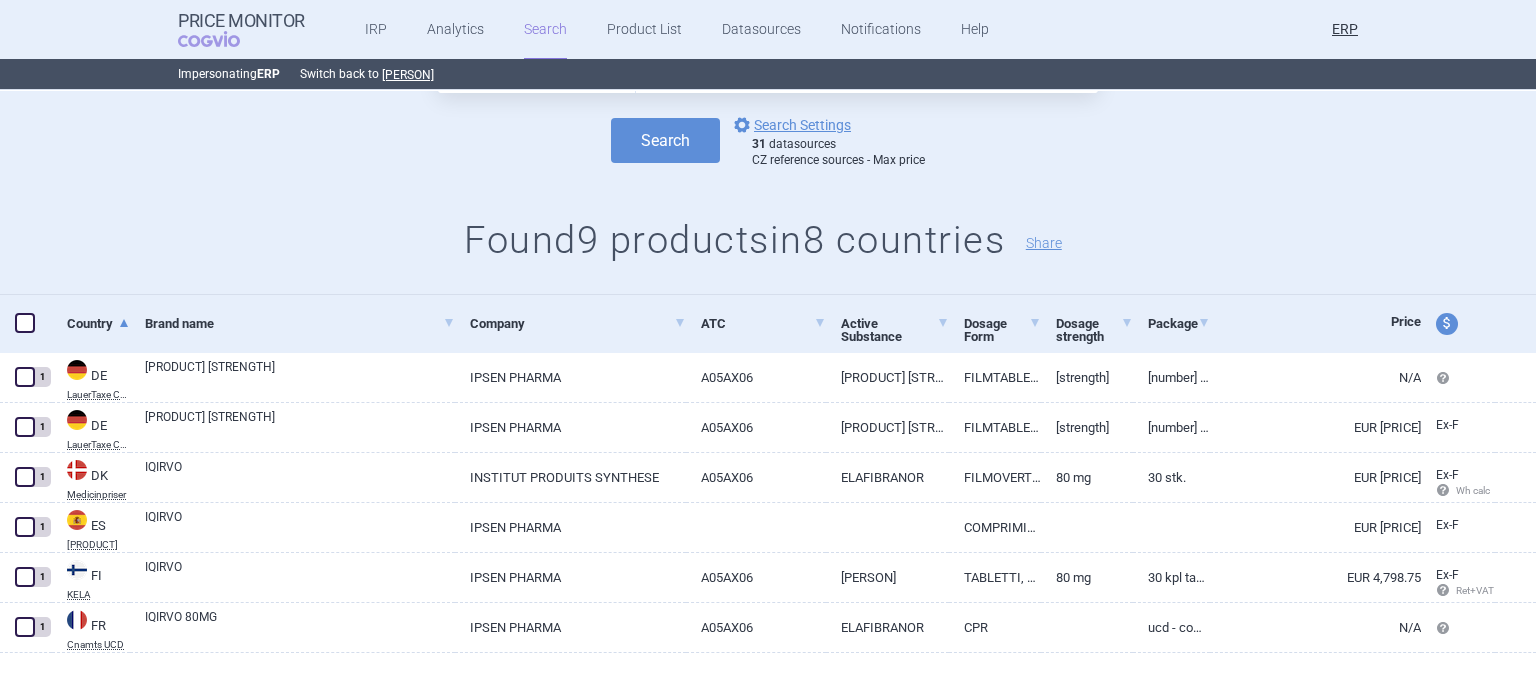 scroll, scrollTop: 0, scrollLeft: 0, axis: both 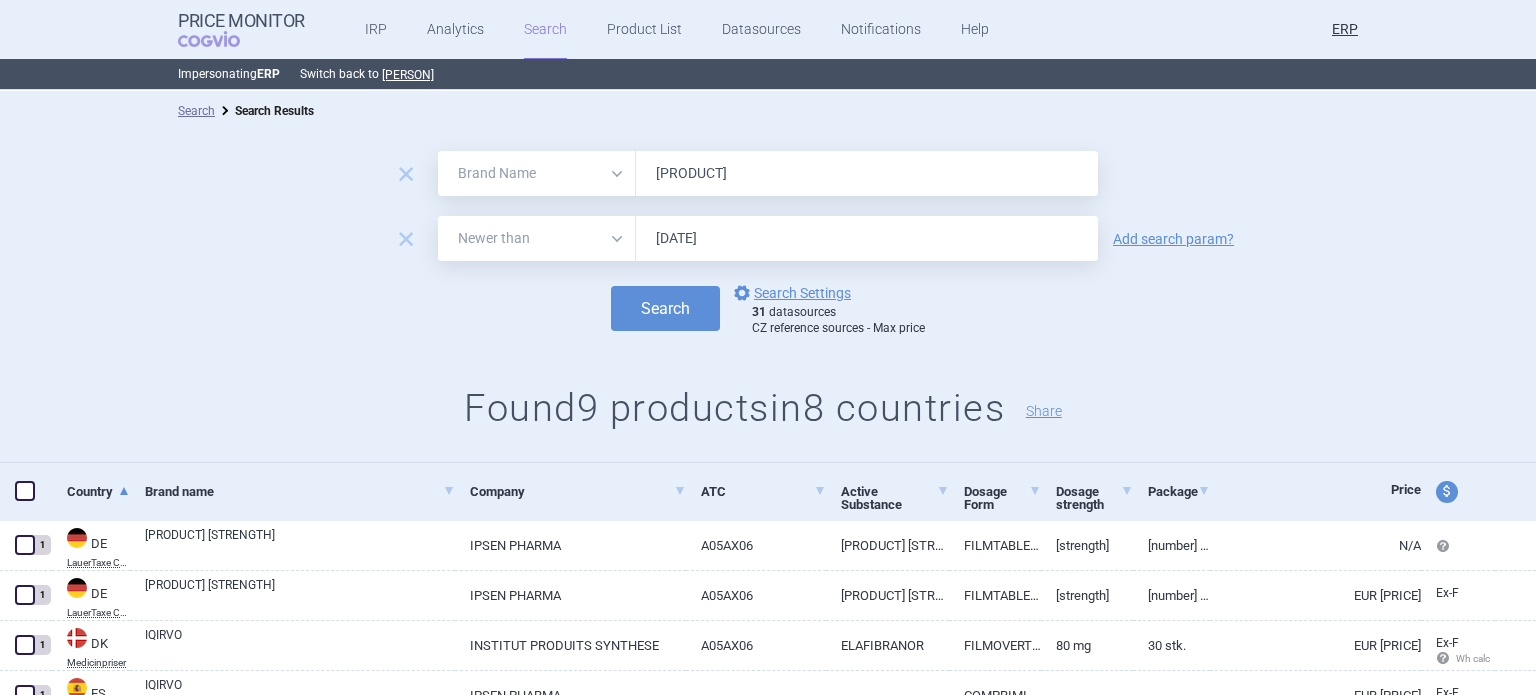 type on "[PRODUCT]" 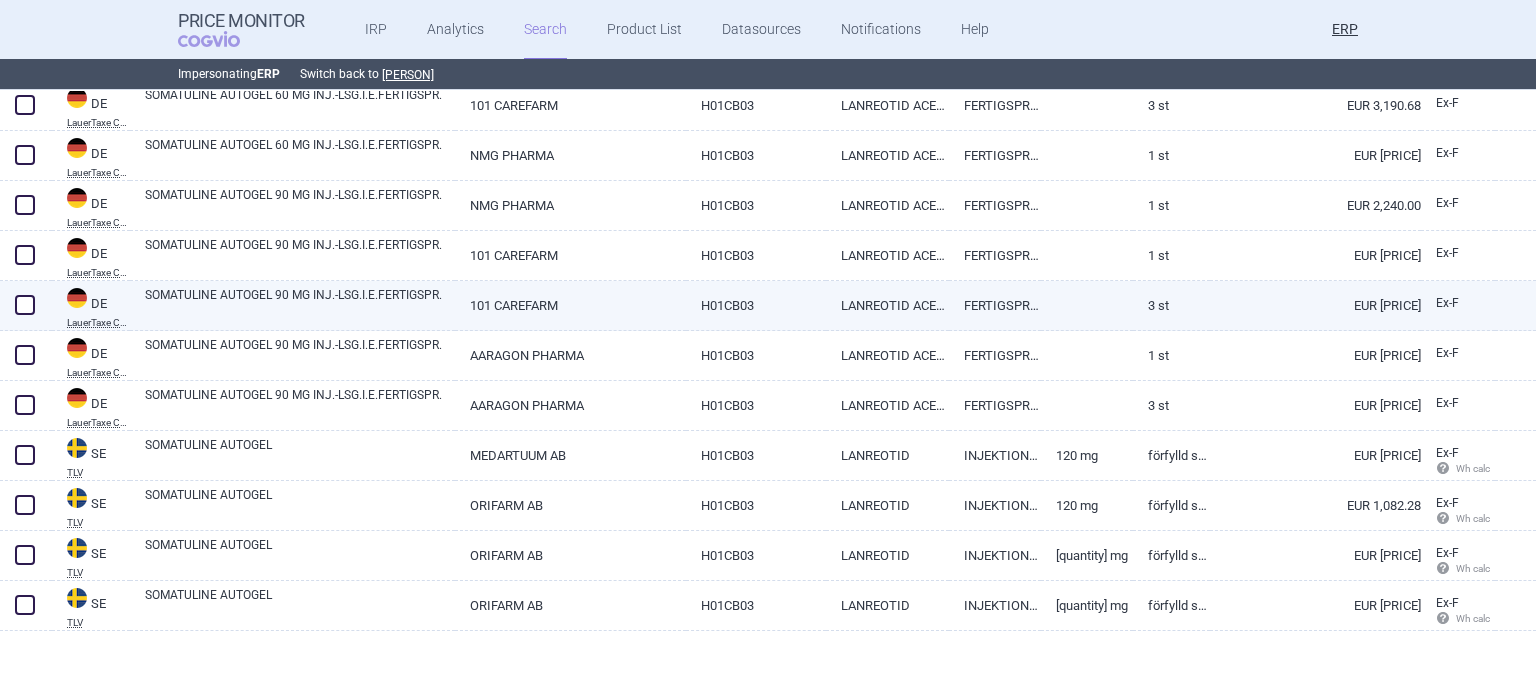 scroll, scrollTop: 84, scrollLeft: 0, axis: vertical 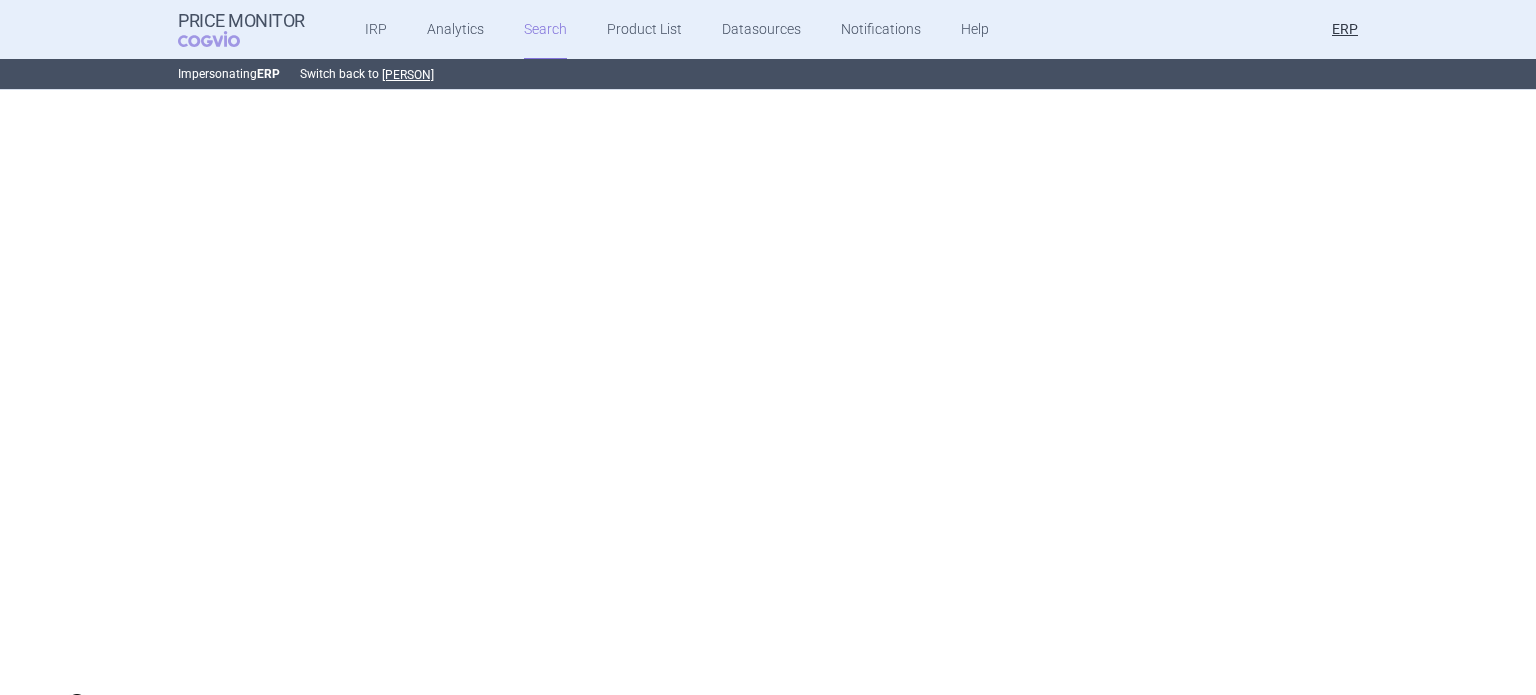 select on "brandName" 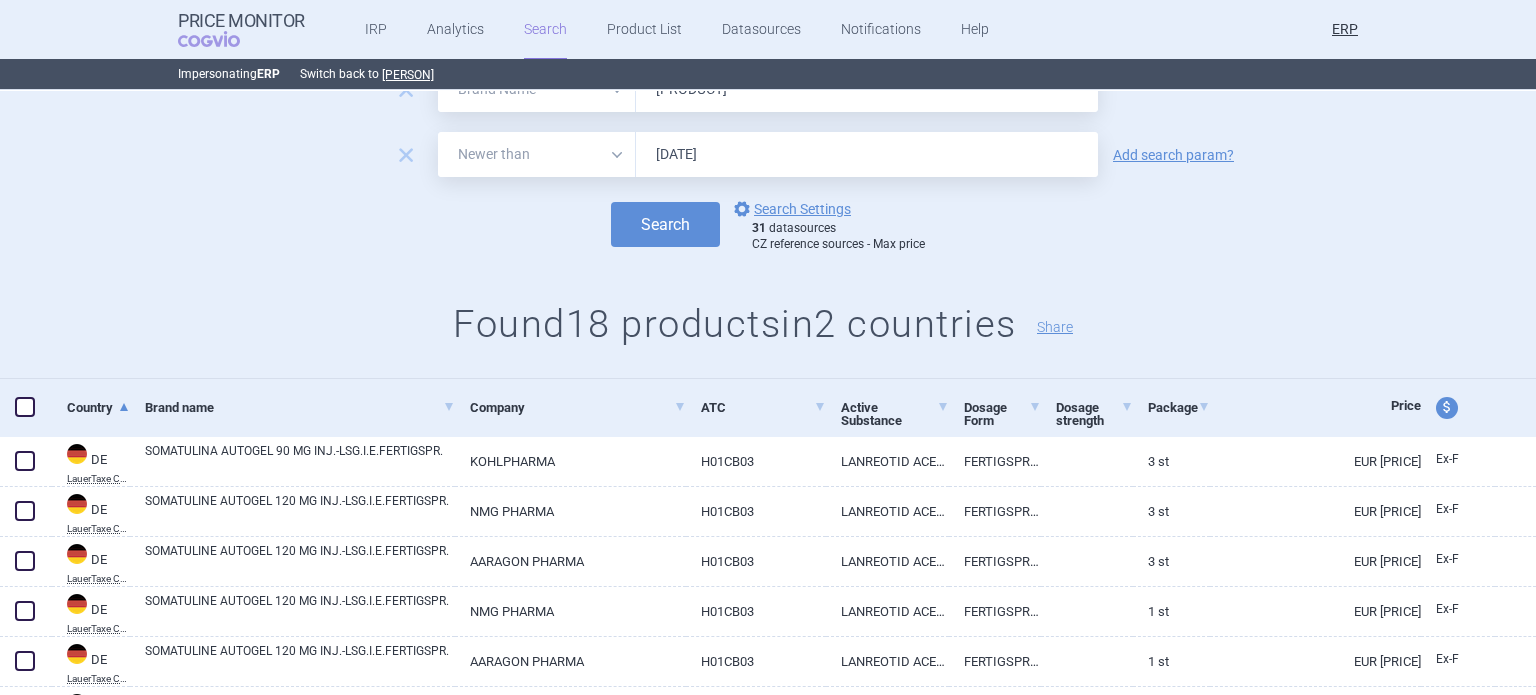 scroll, scrollTop: 0, scrollLeft: 0, axis: both 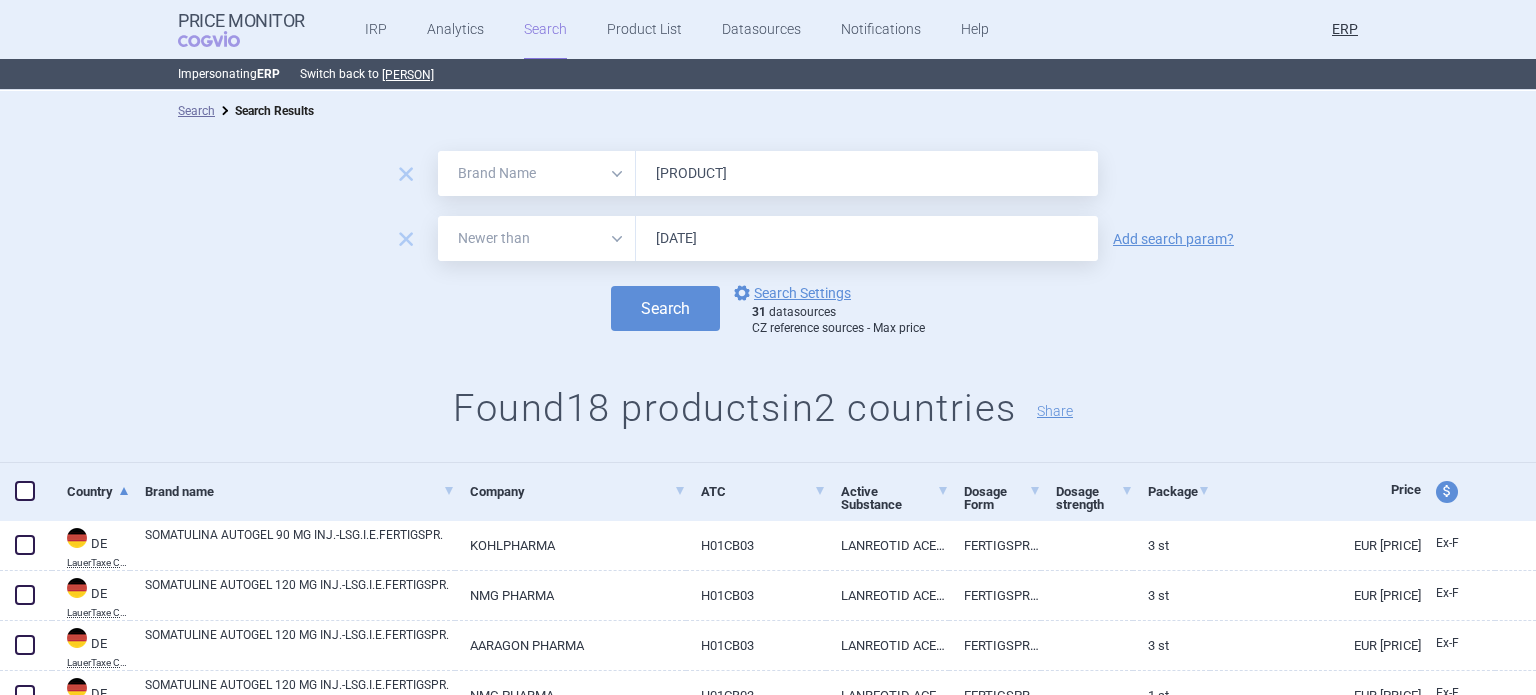 drag, startPoint x: 741, startPoint y: 164, endPoint x: 496, endPoint y: 127, distance: 247.77812 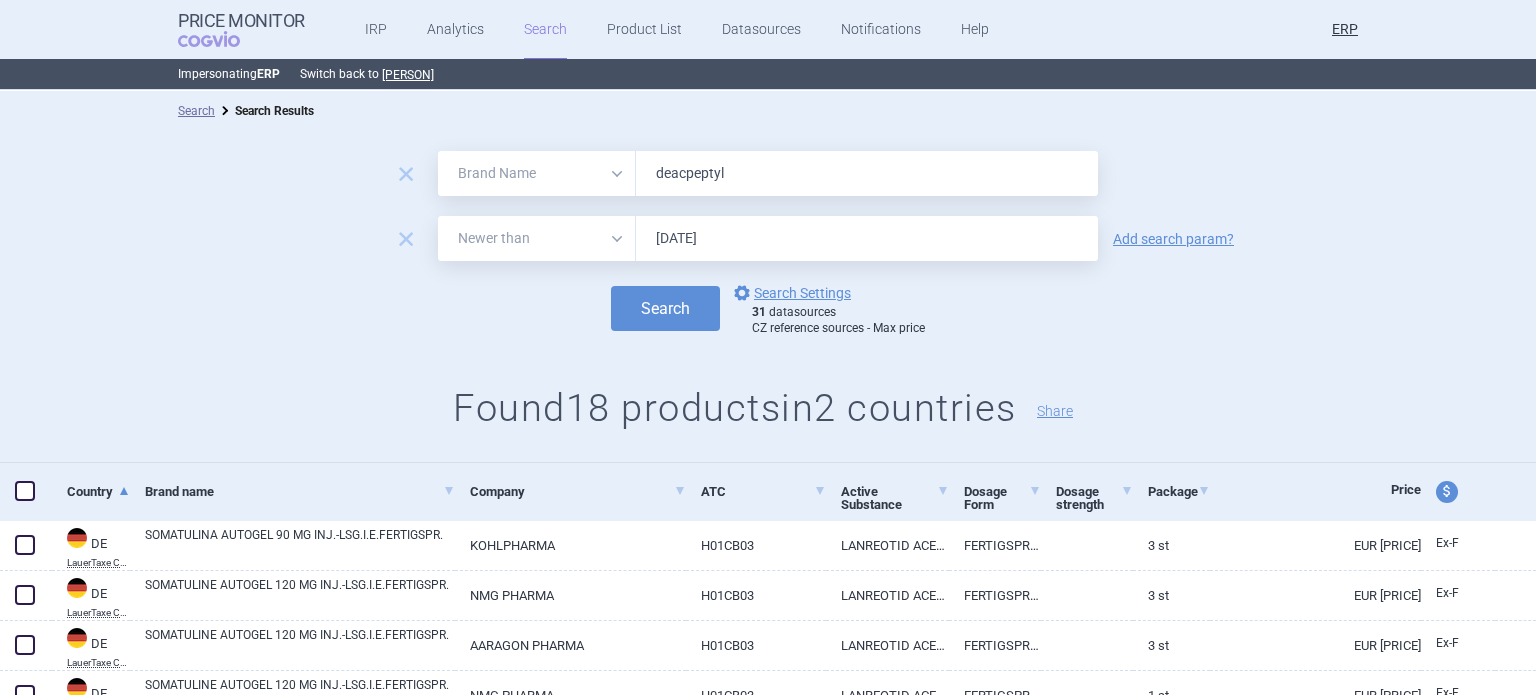 click on "Search" at bounding box center [665, 308] 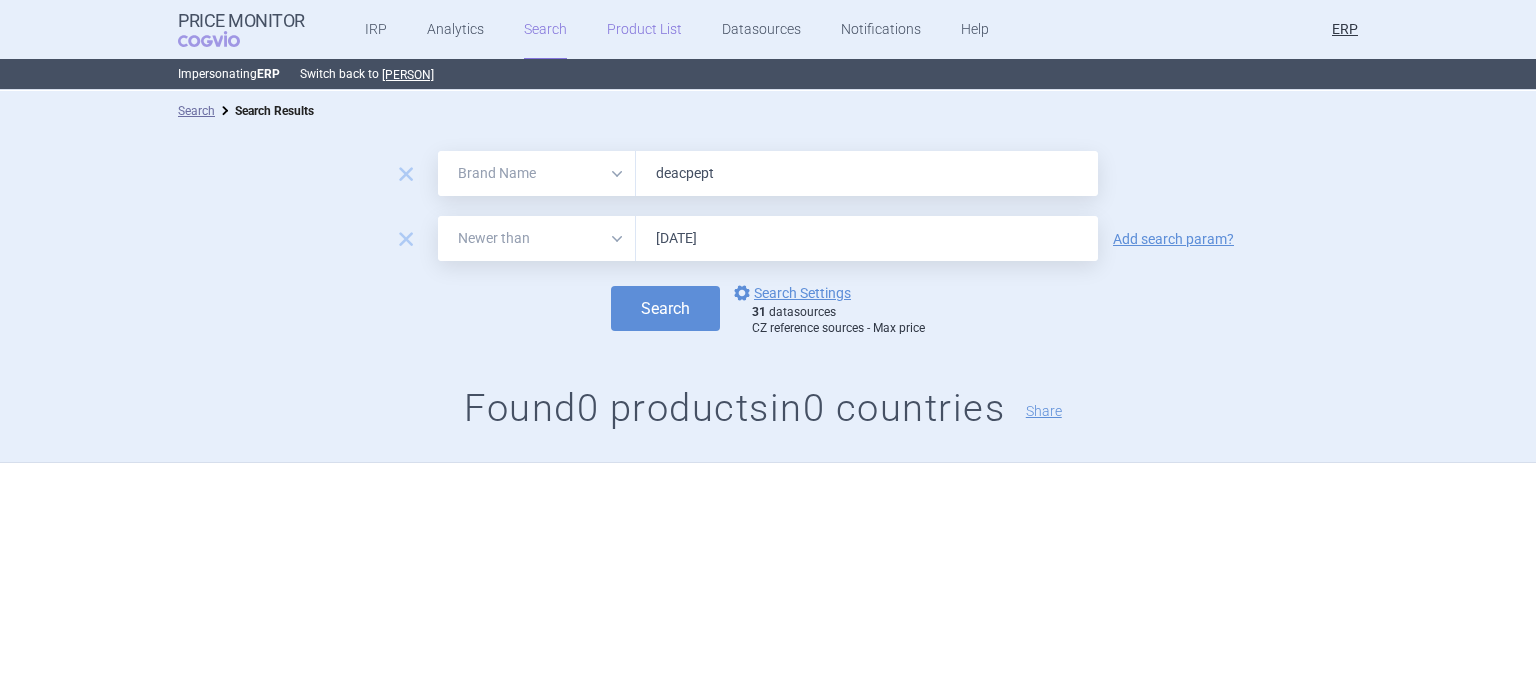 click on "Search" at bounding box center [665, 308] 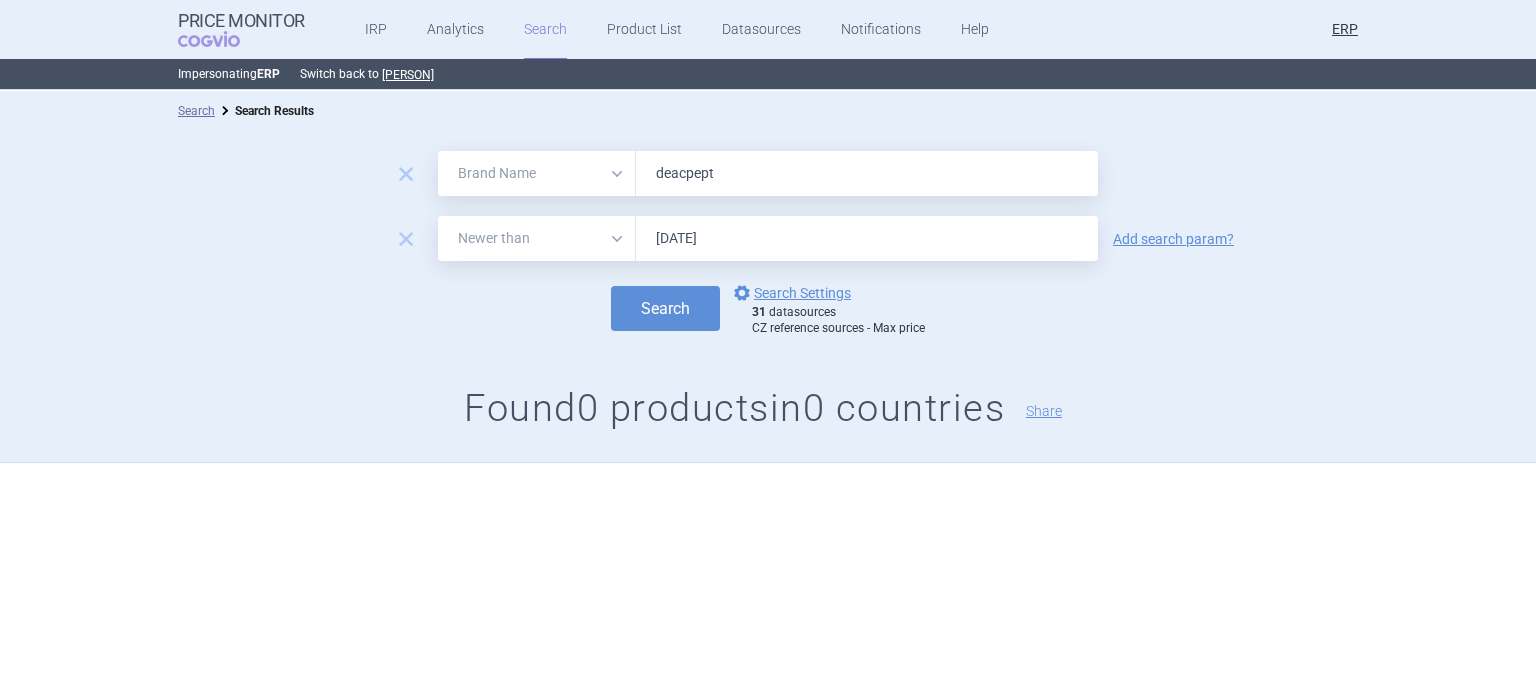 drag, startPoint x: 737, startPoint y: 166, endPoint x: 416, endPoint y: 152, distance: 321.30515 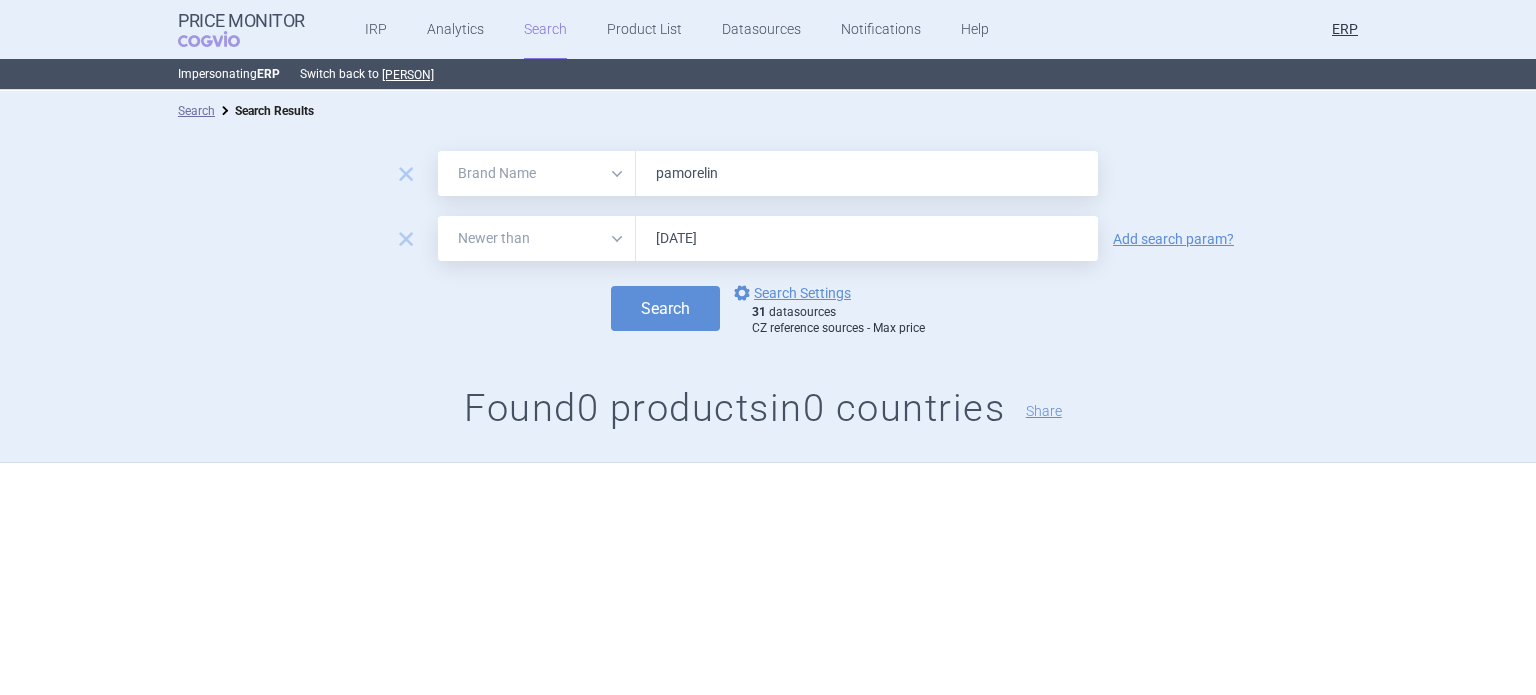 click on "Search" at bounding box center [665, 308] 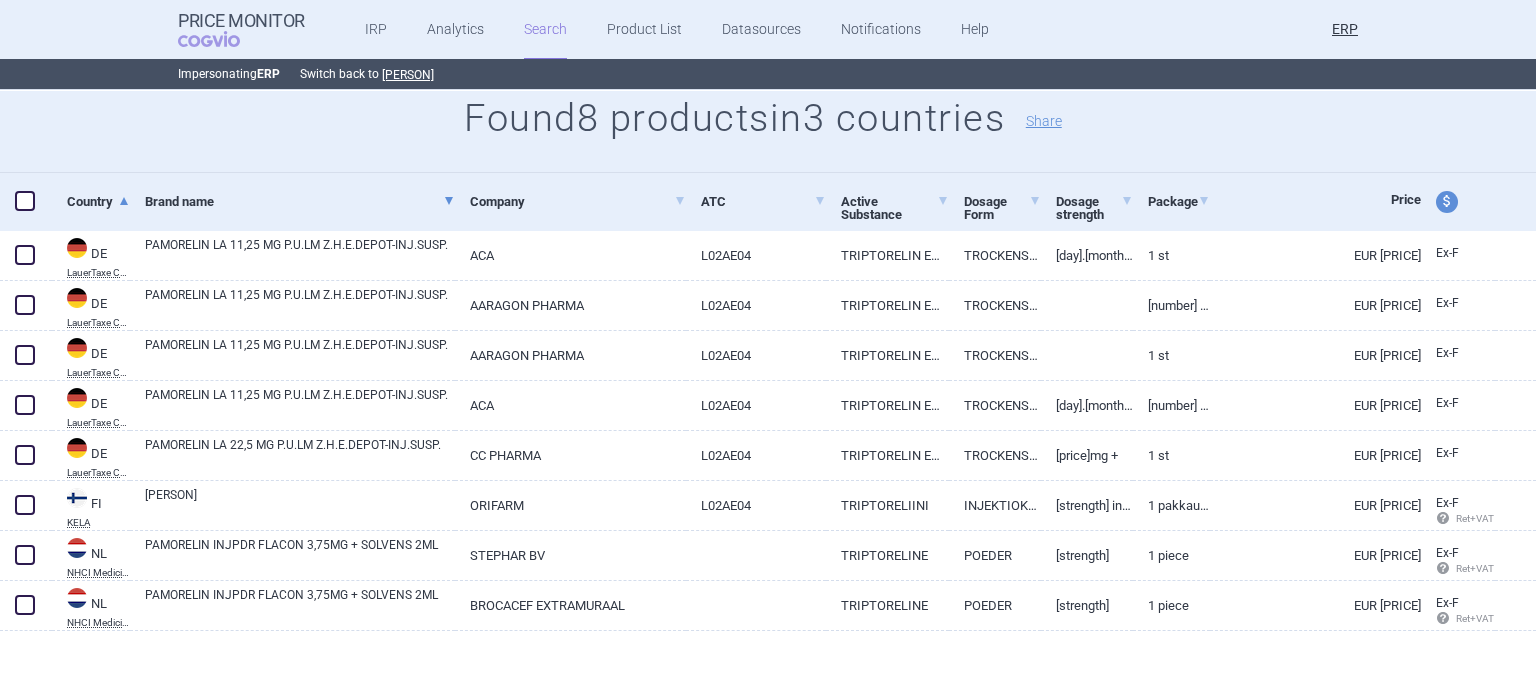 scroll, scrollTop: 0, scrollLeft: 0, axis: both 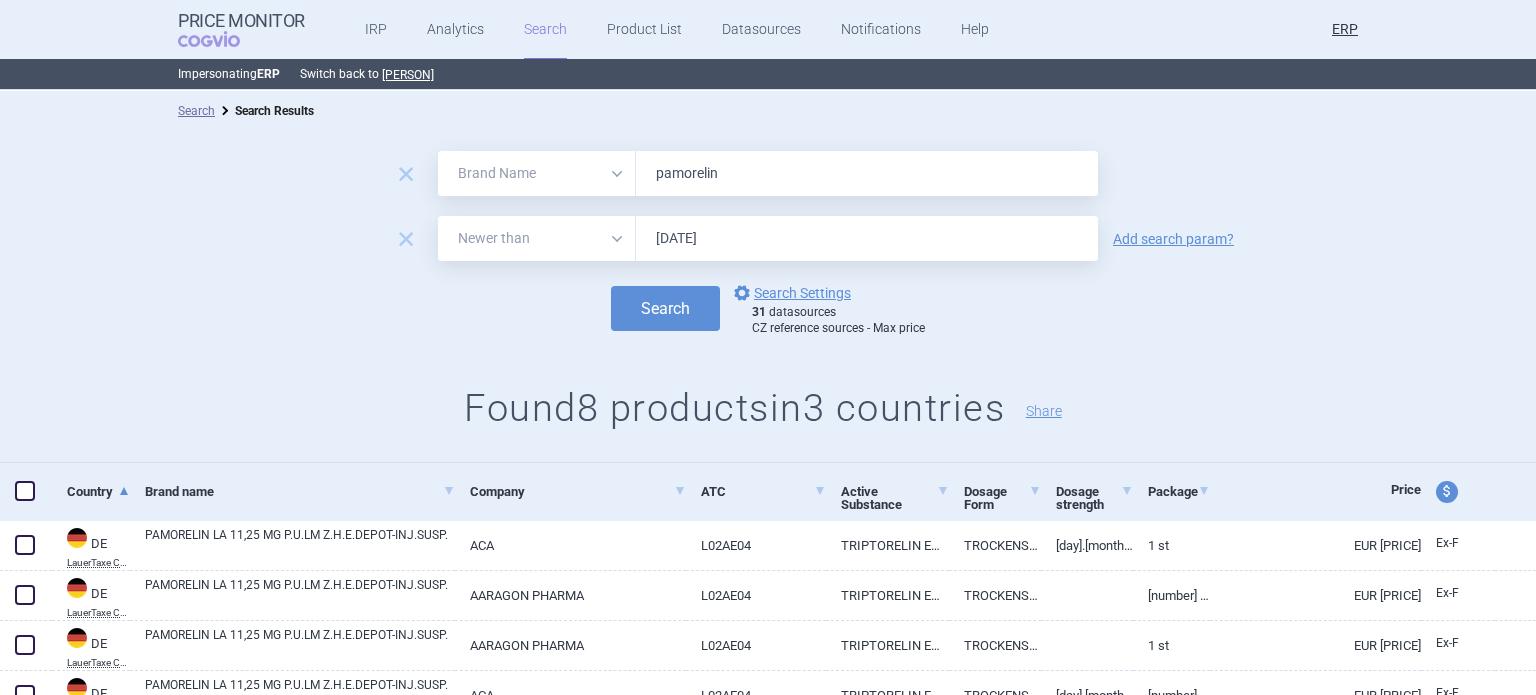 drag, startPoint x: 740, startPoint y: 163, endPoint x: 525, endPoint y: 183, distance: 215.92822 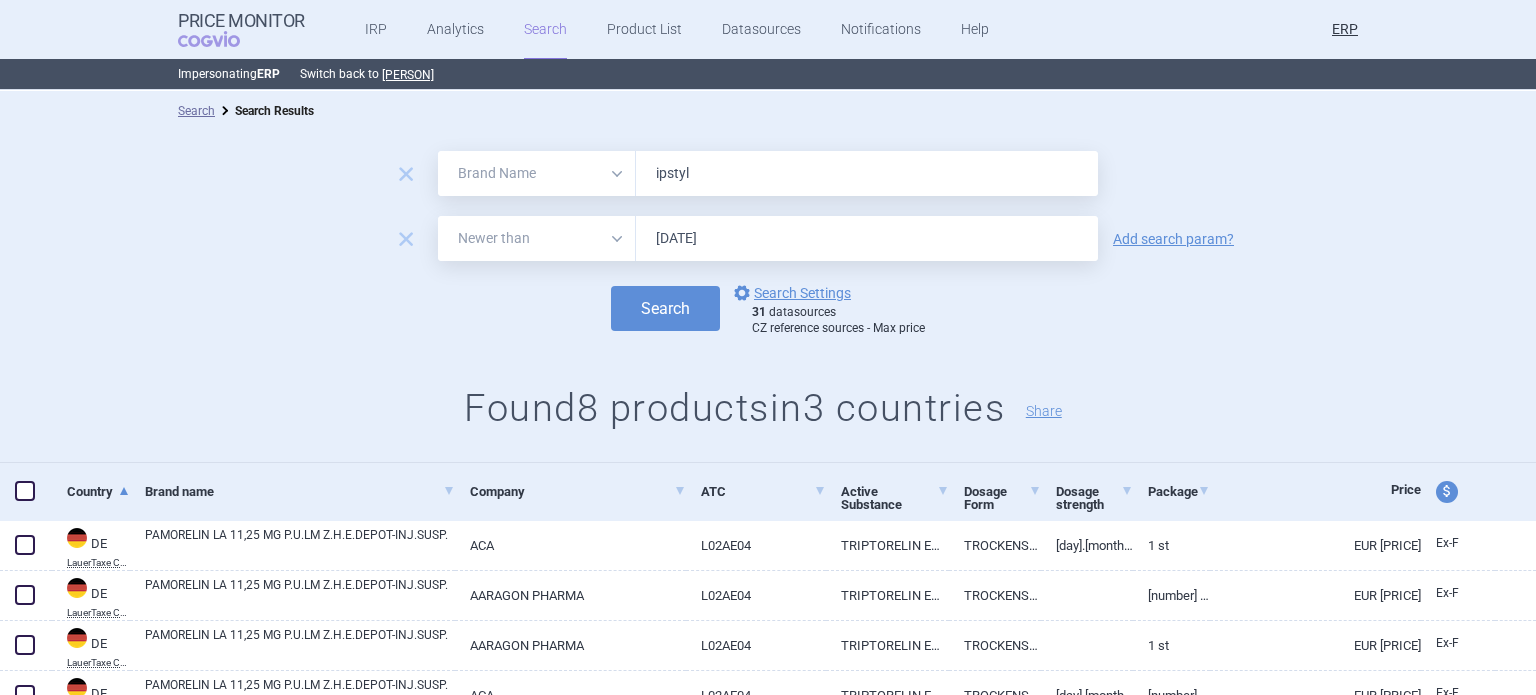 click on "Search" at bounding box center (665, 308) 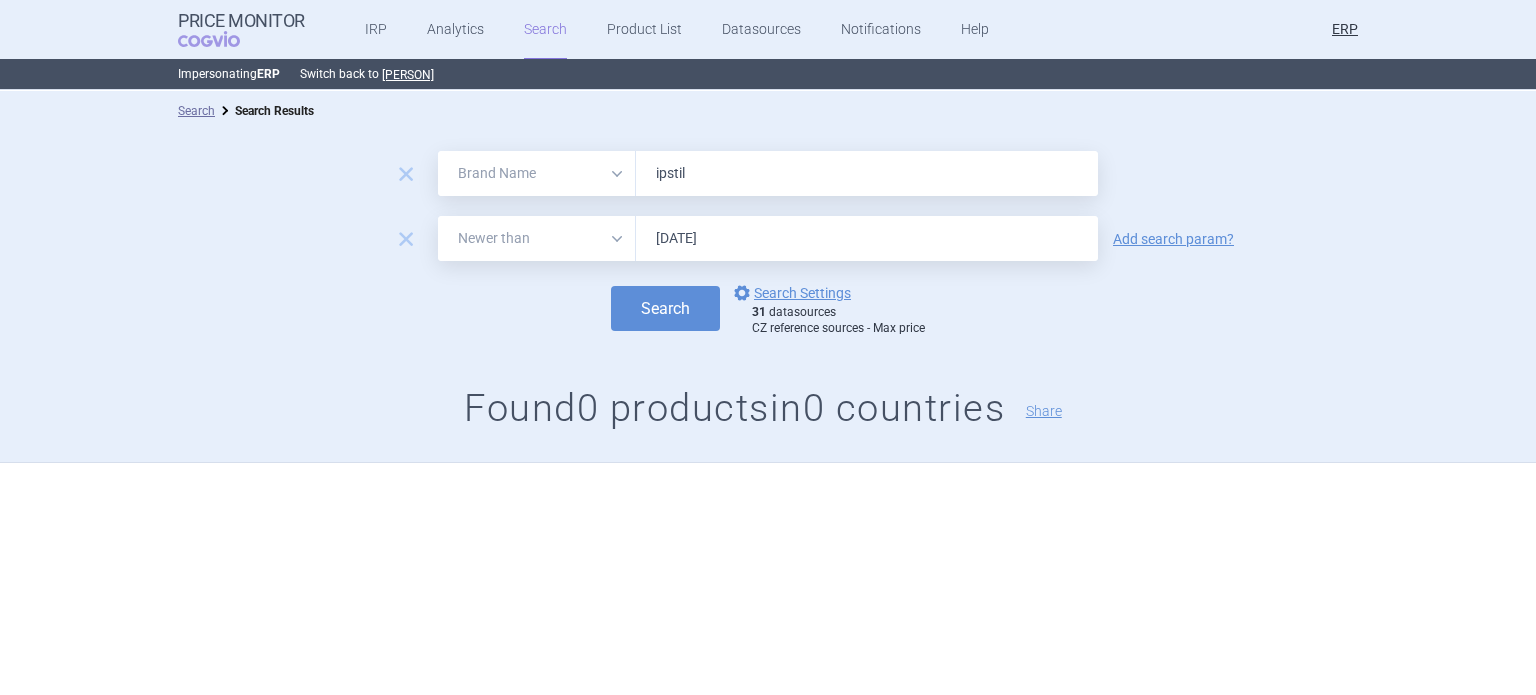 type on "ipstil" 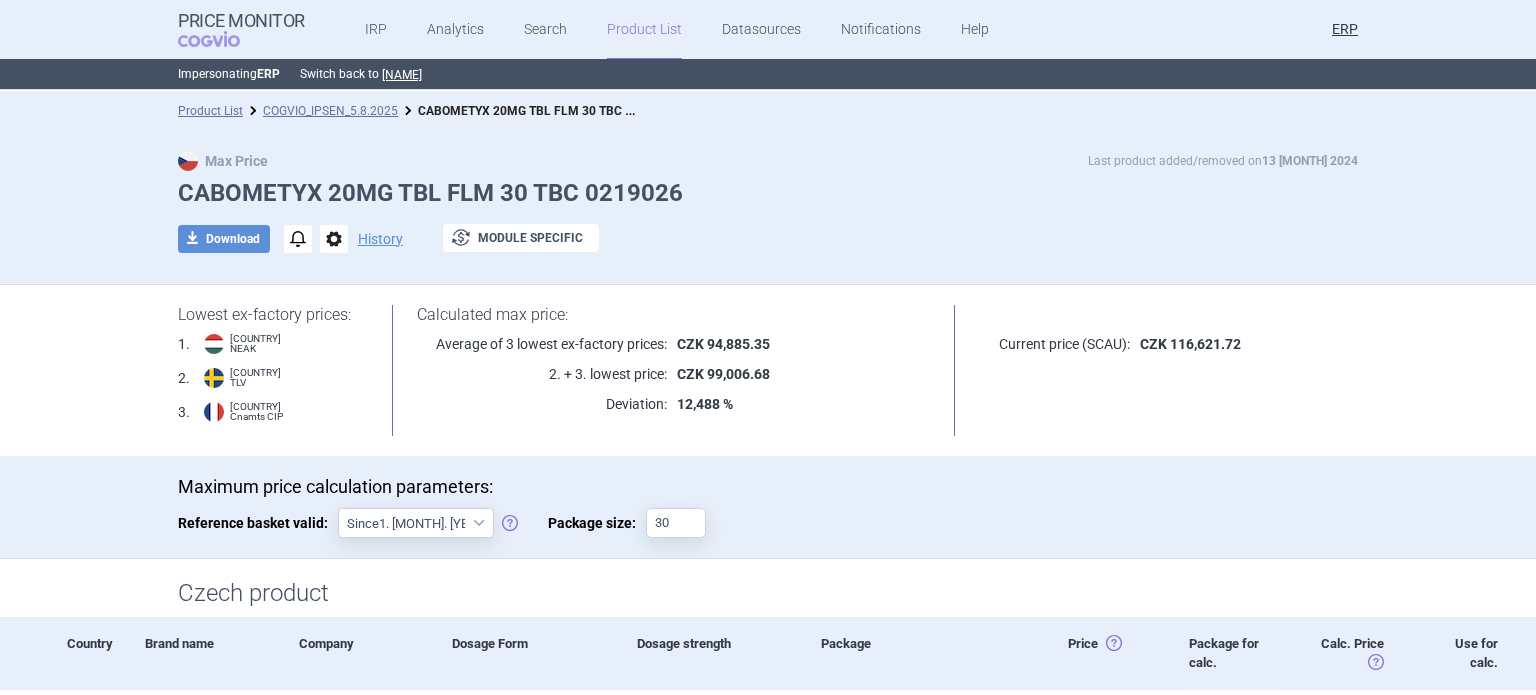 scroll, scrollTop: 0, scrollLeft: 0, axis: both 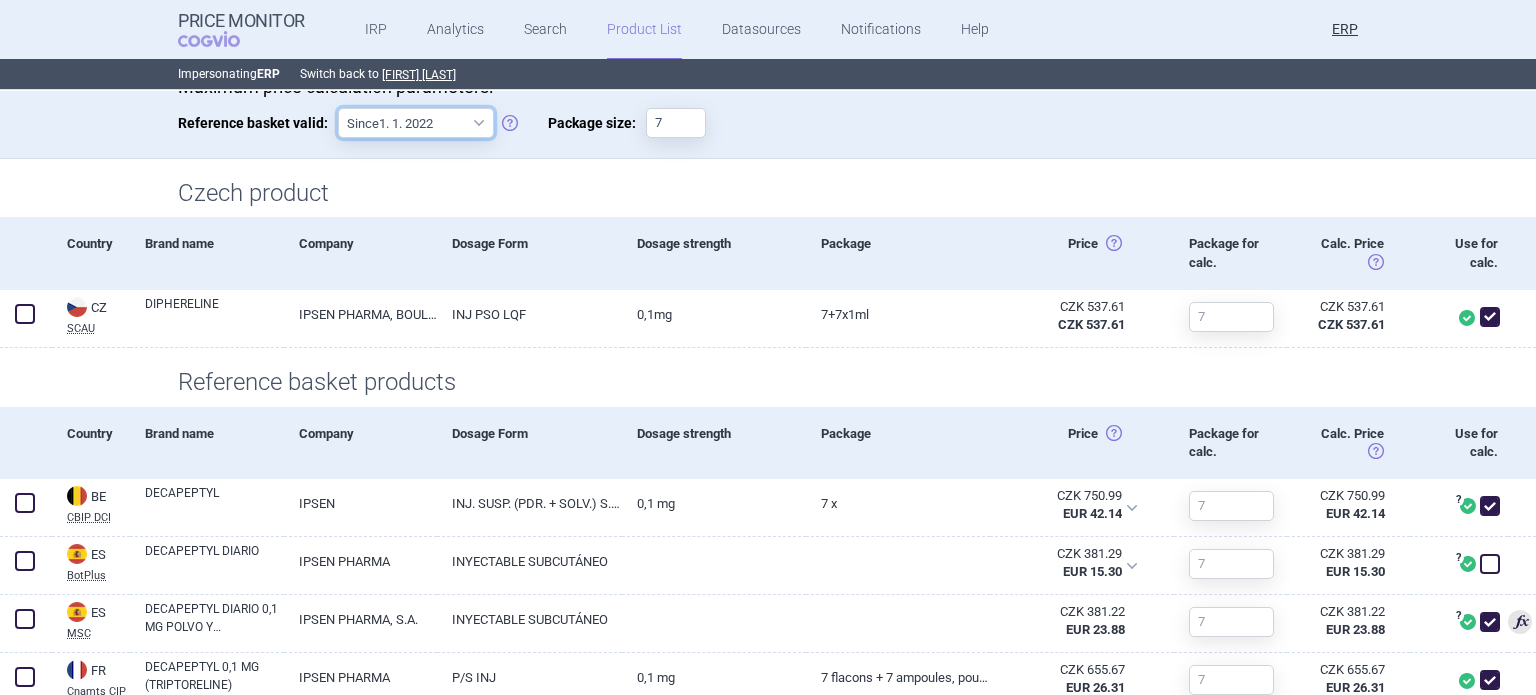 click on "Since  1. 1. 2022 Since  1. 2. 2020 Since  1. 1. 2018 Since  1. 4. 2012" at bounding box center (416, 123) 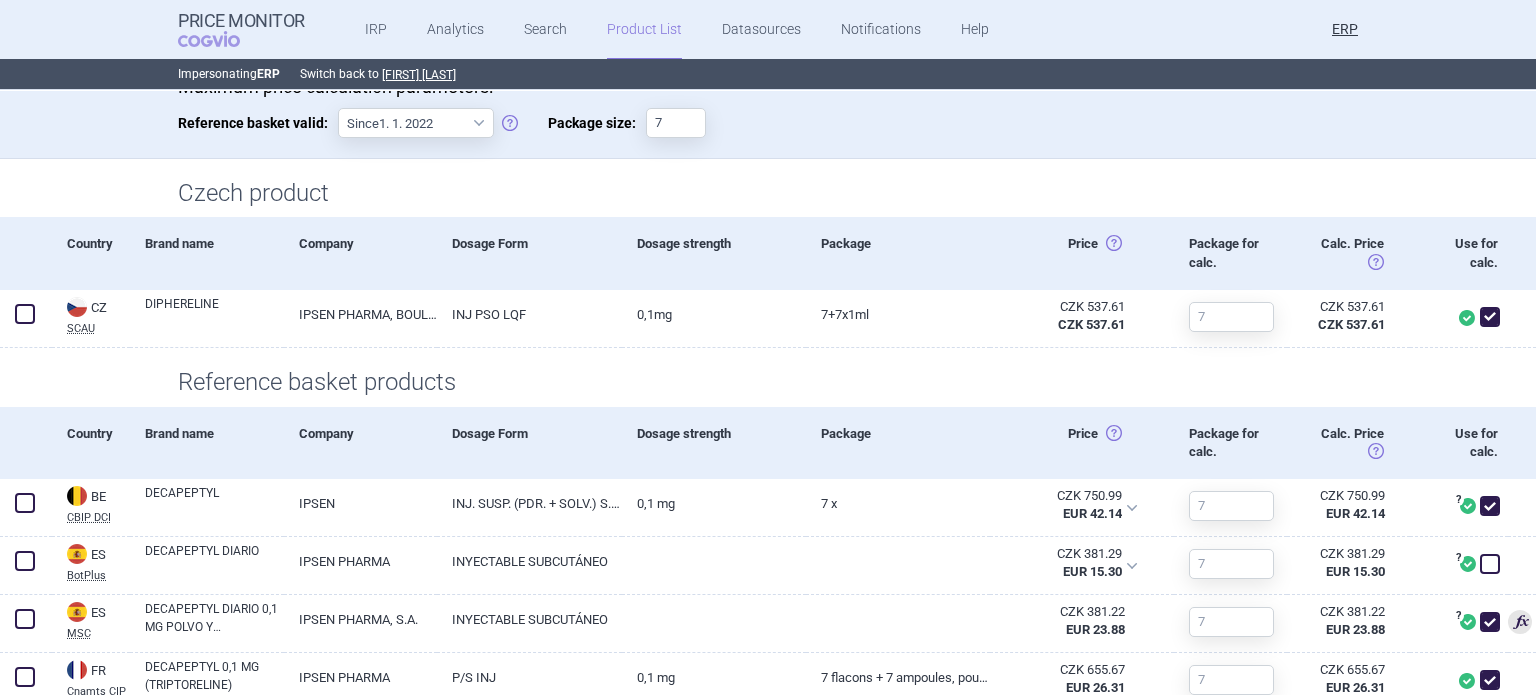 click at bounding box center (786, 123) 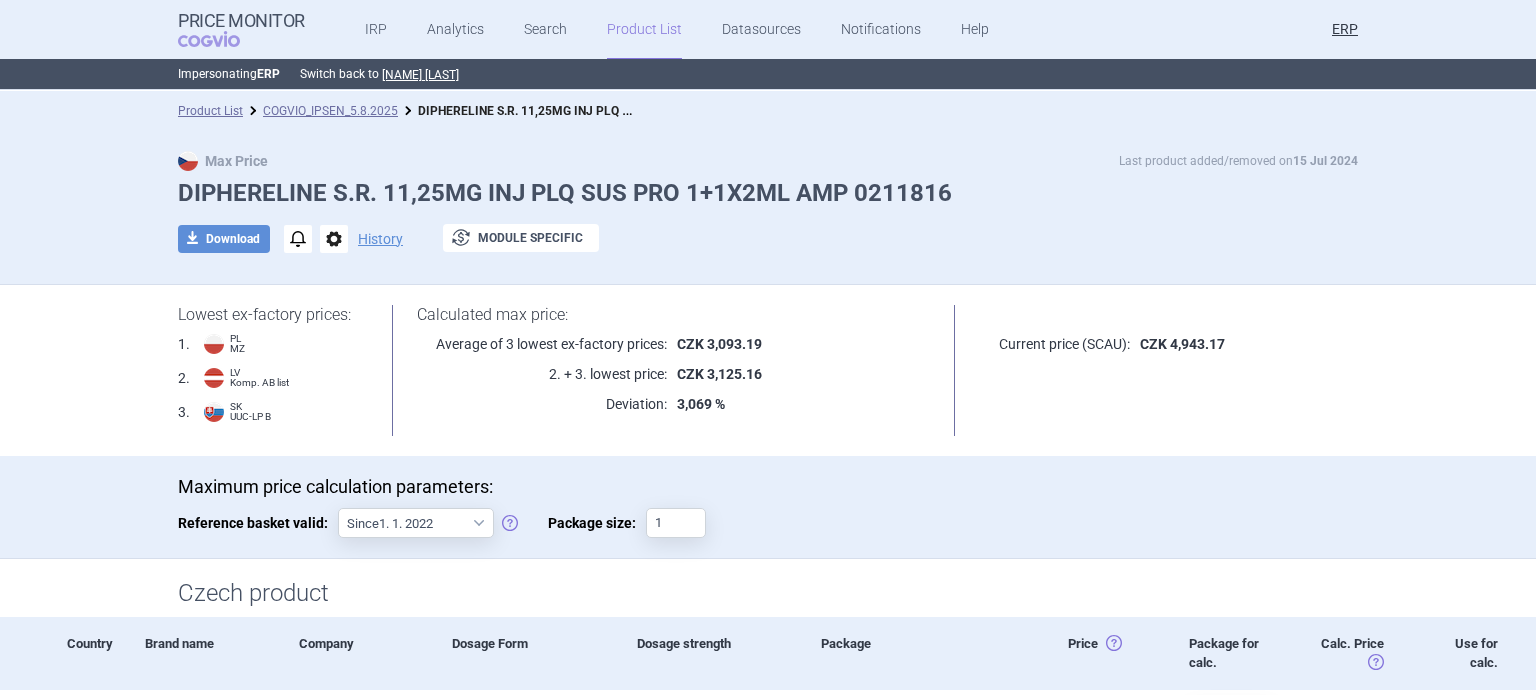 scroll, scrollTop: 0, scrollLeft: 0, axis: both 